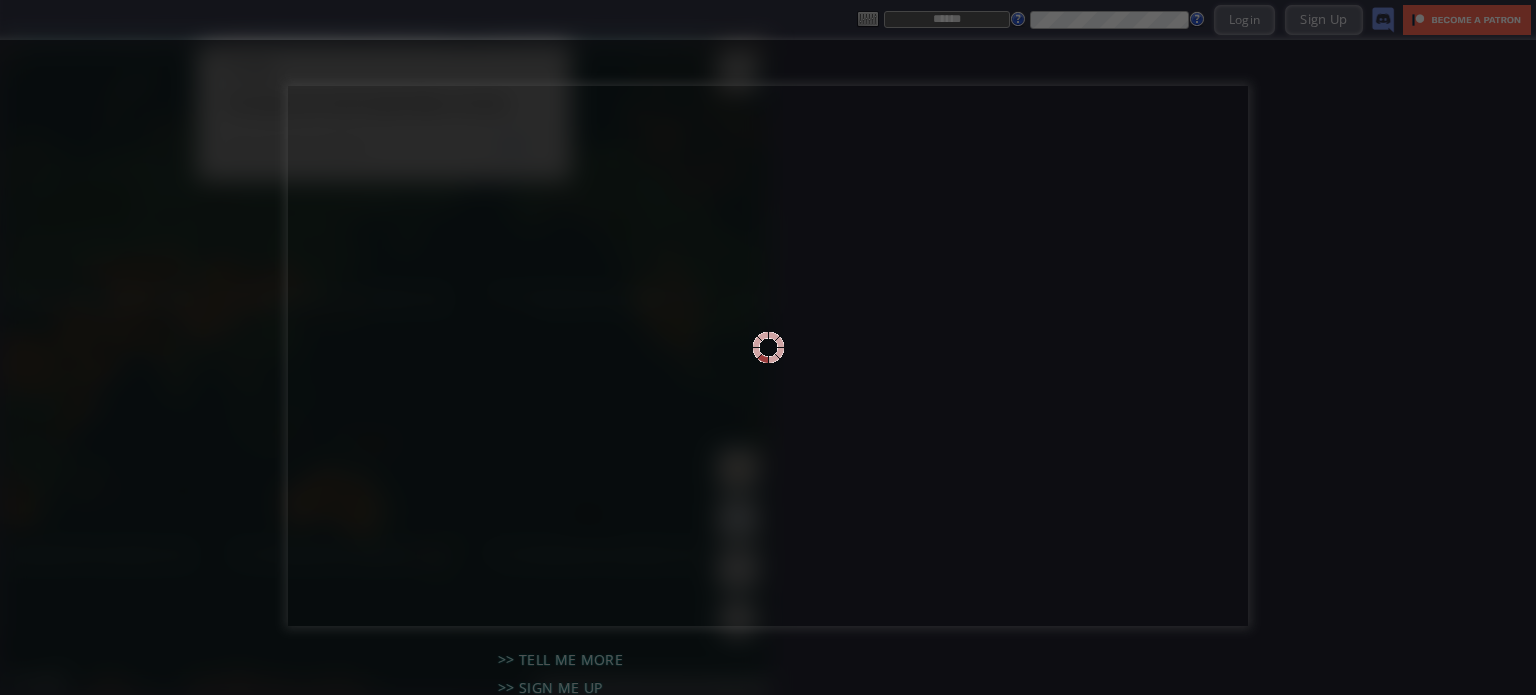 click at bounding box center (768, 347) 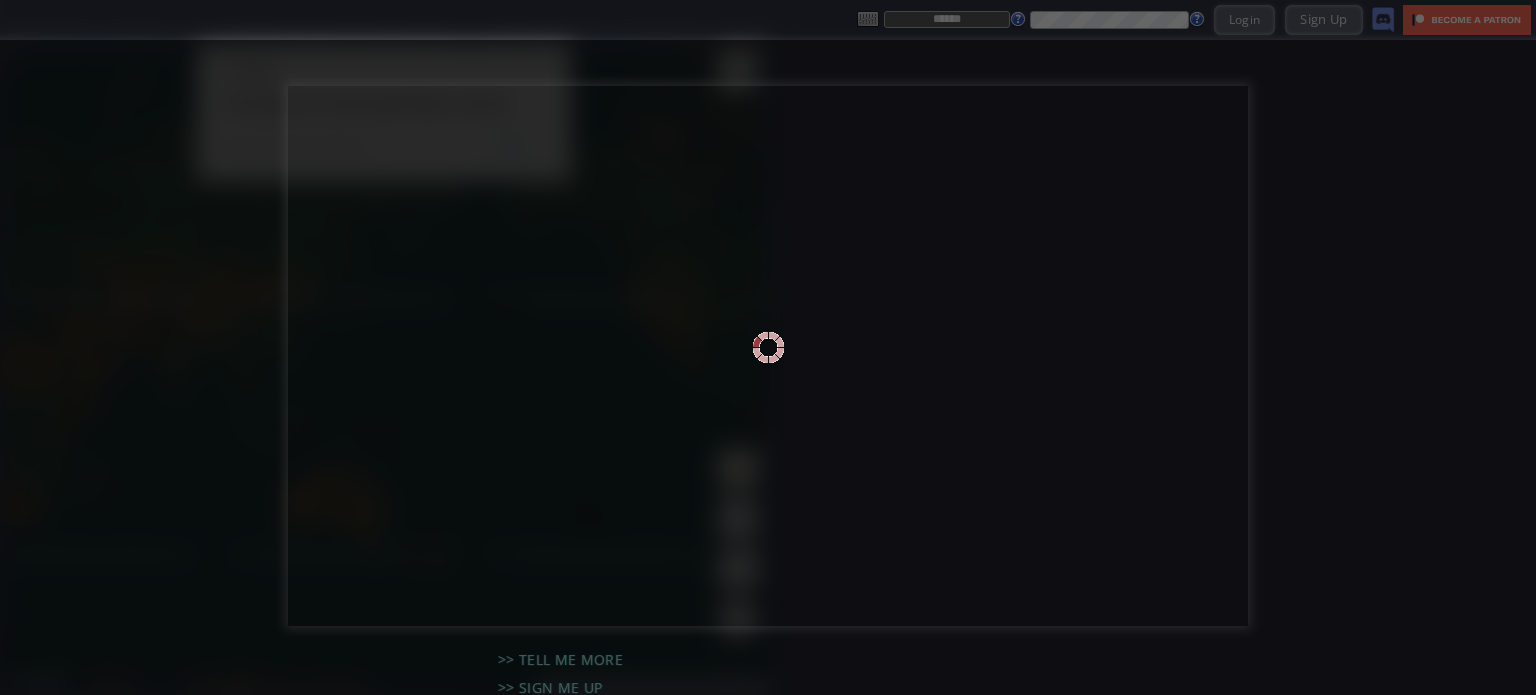 click at bounding box center (768, 347) 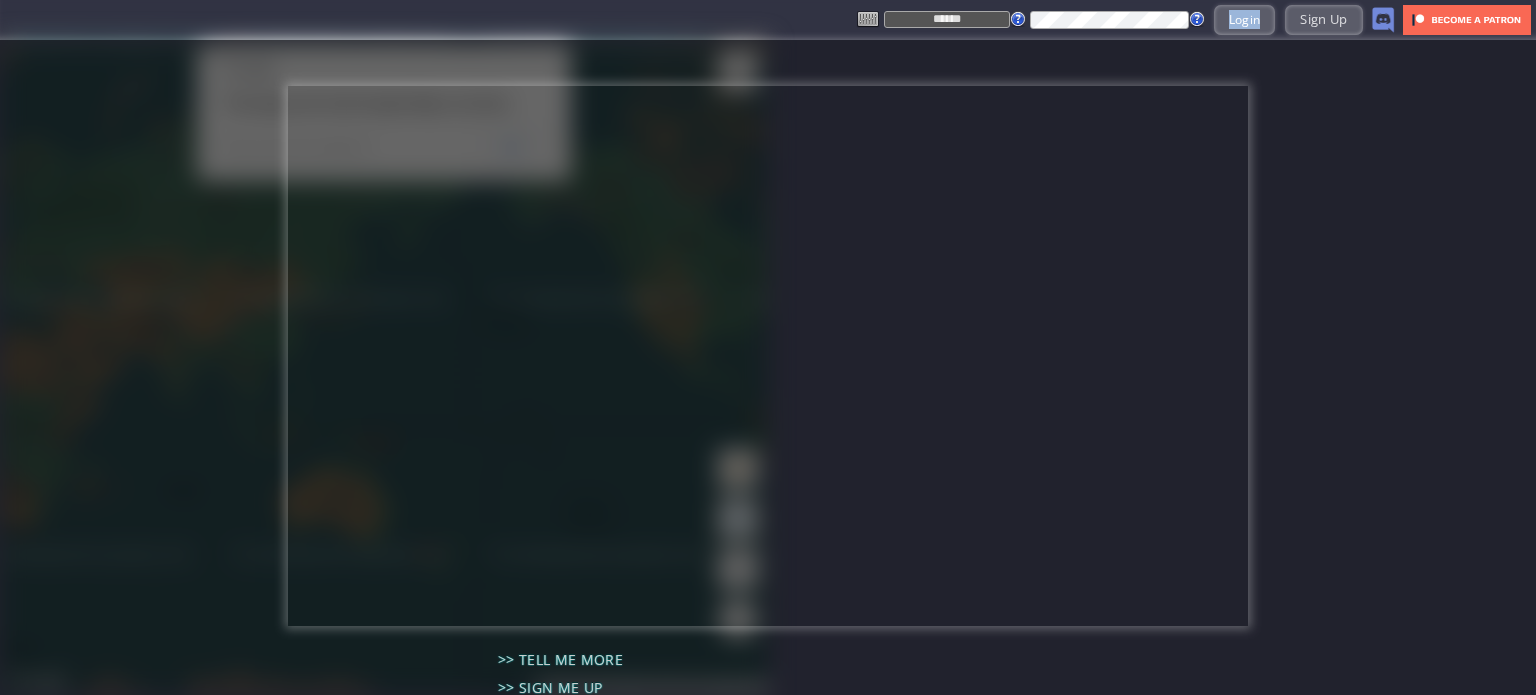 click on "Login" at bounding box center [1245, 19] 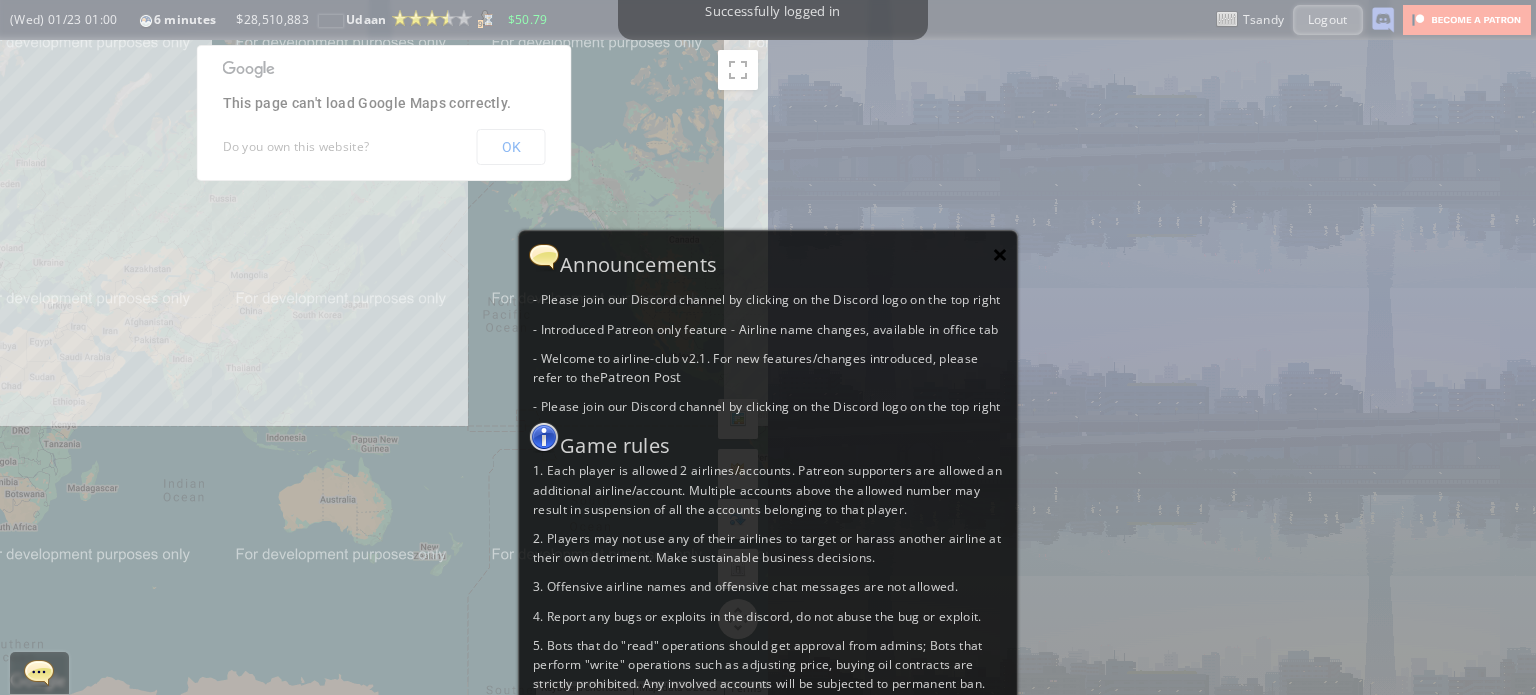 click on "×" at bounding box center [1000, 254] 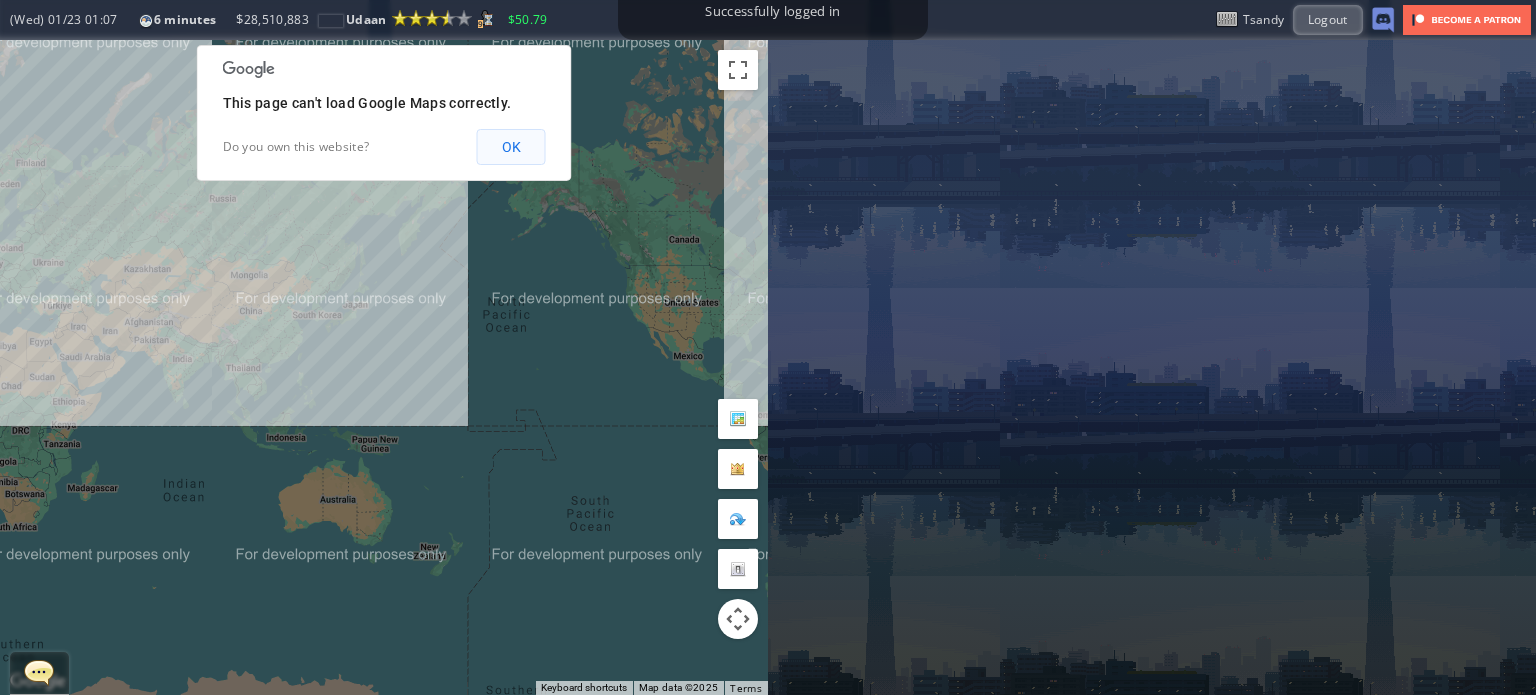 click on "OK" at bounding box center (511, 147) 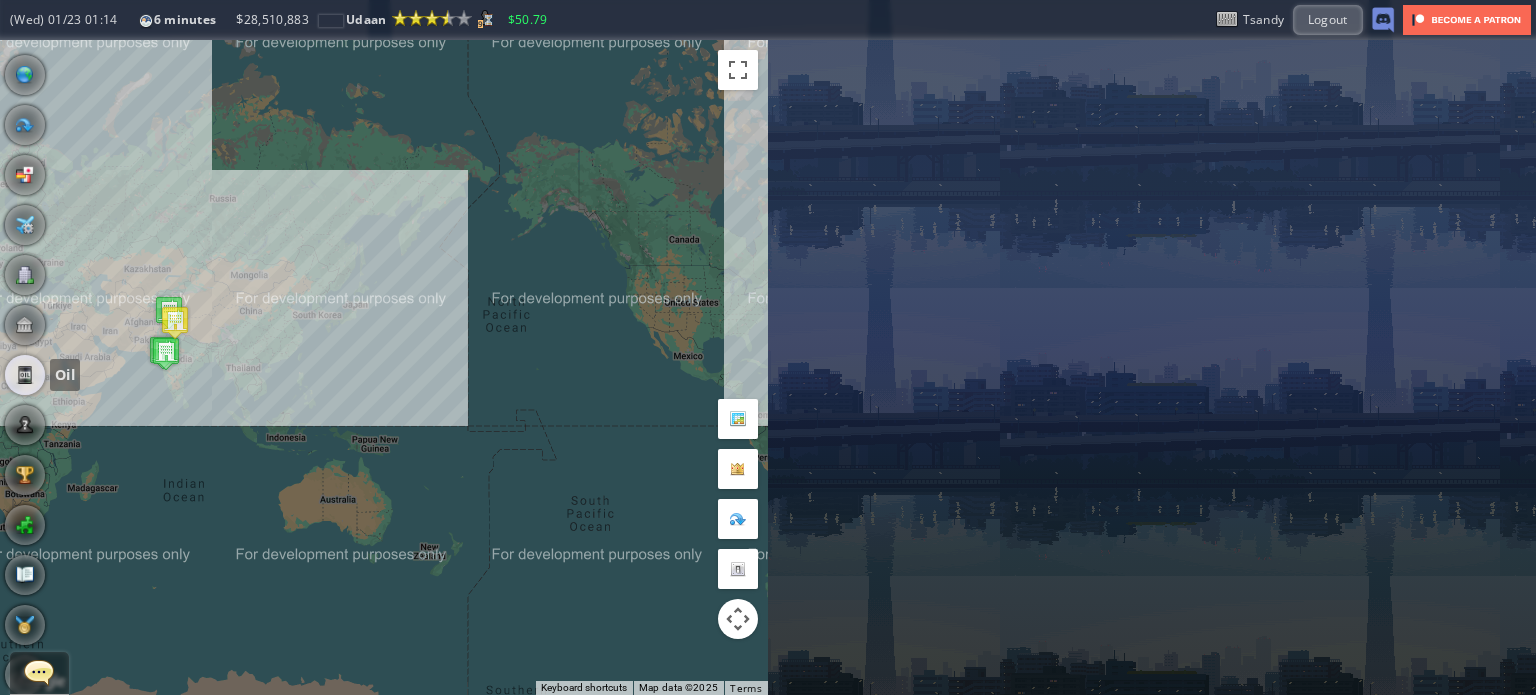 click at bounding box center (25, 375) 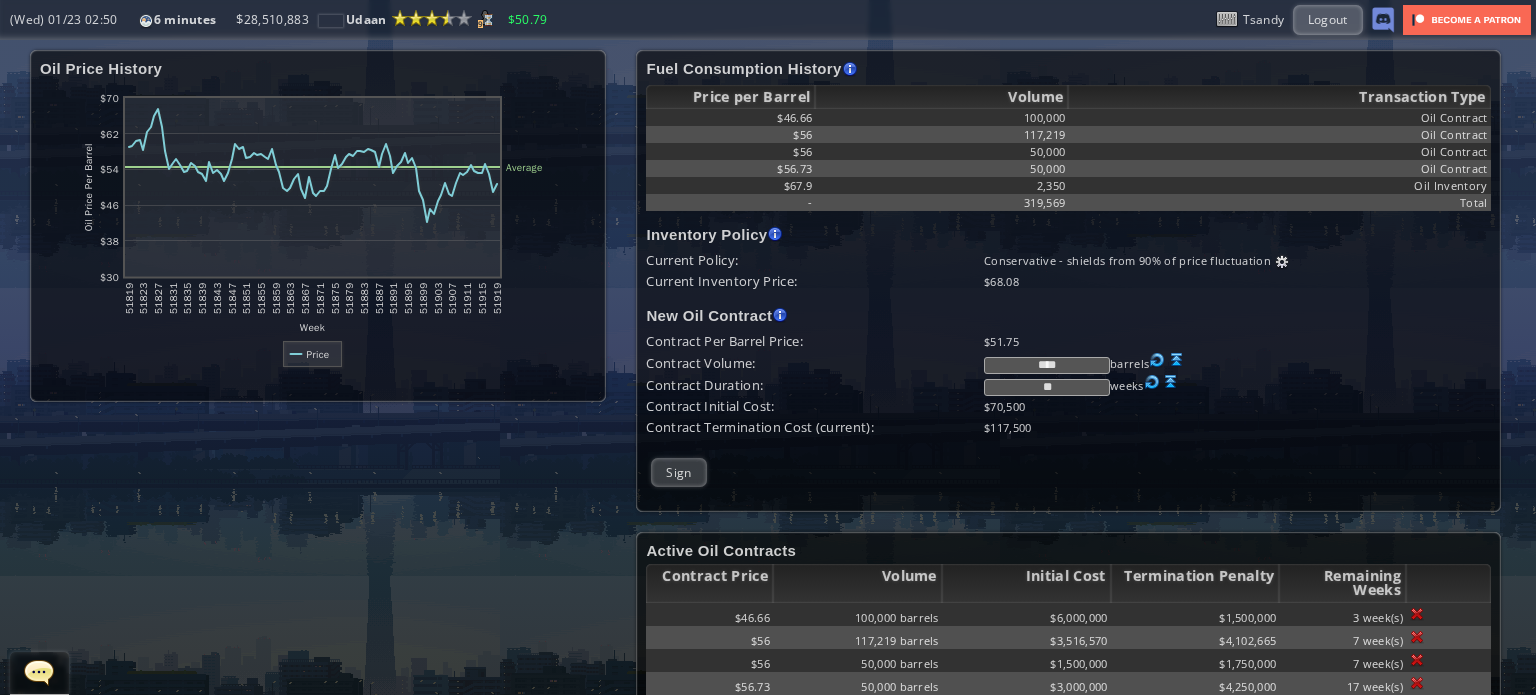 scroll, scrollTop: 0, scrollLeft: 0, axis: both 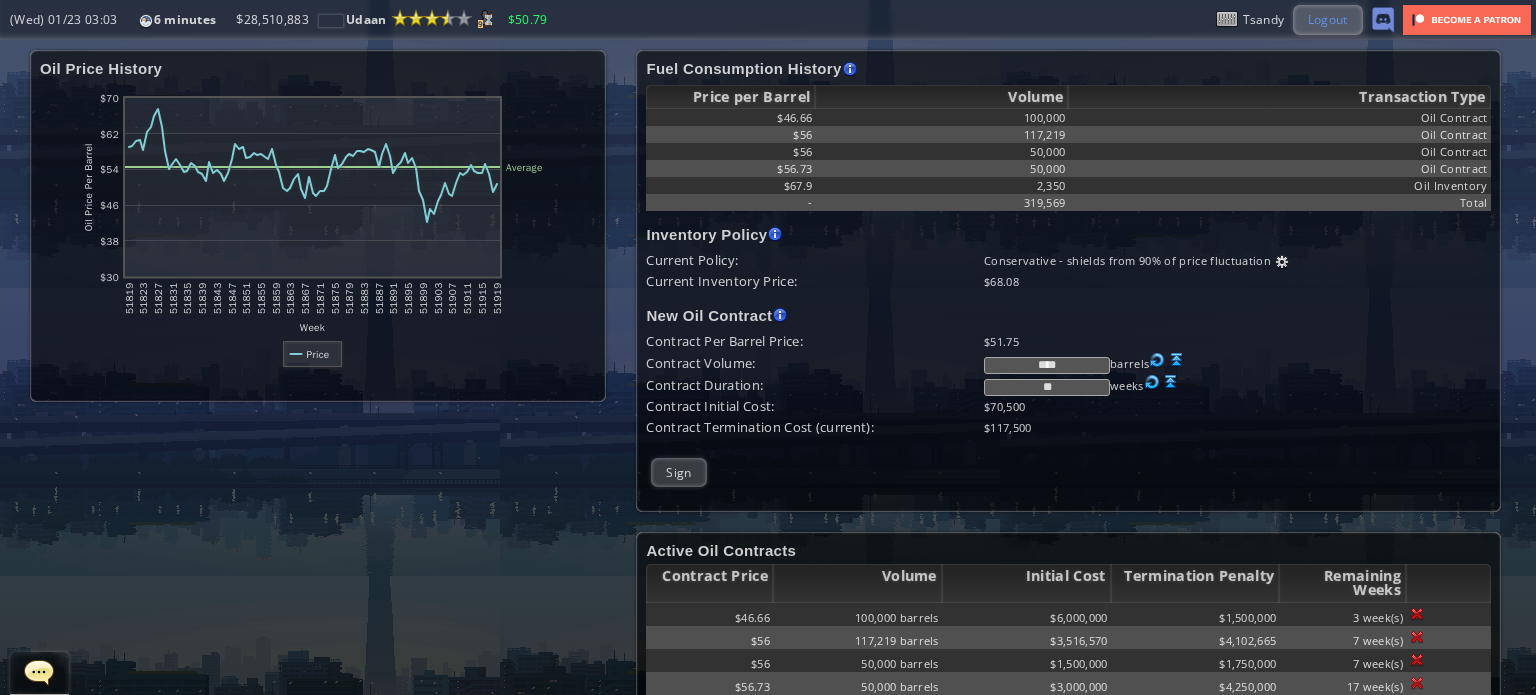 click on "Logout" at bounding box center (1328, 19) 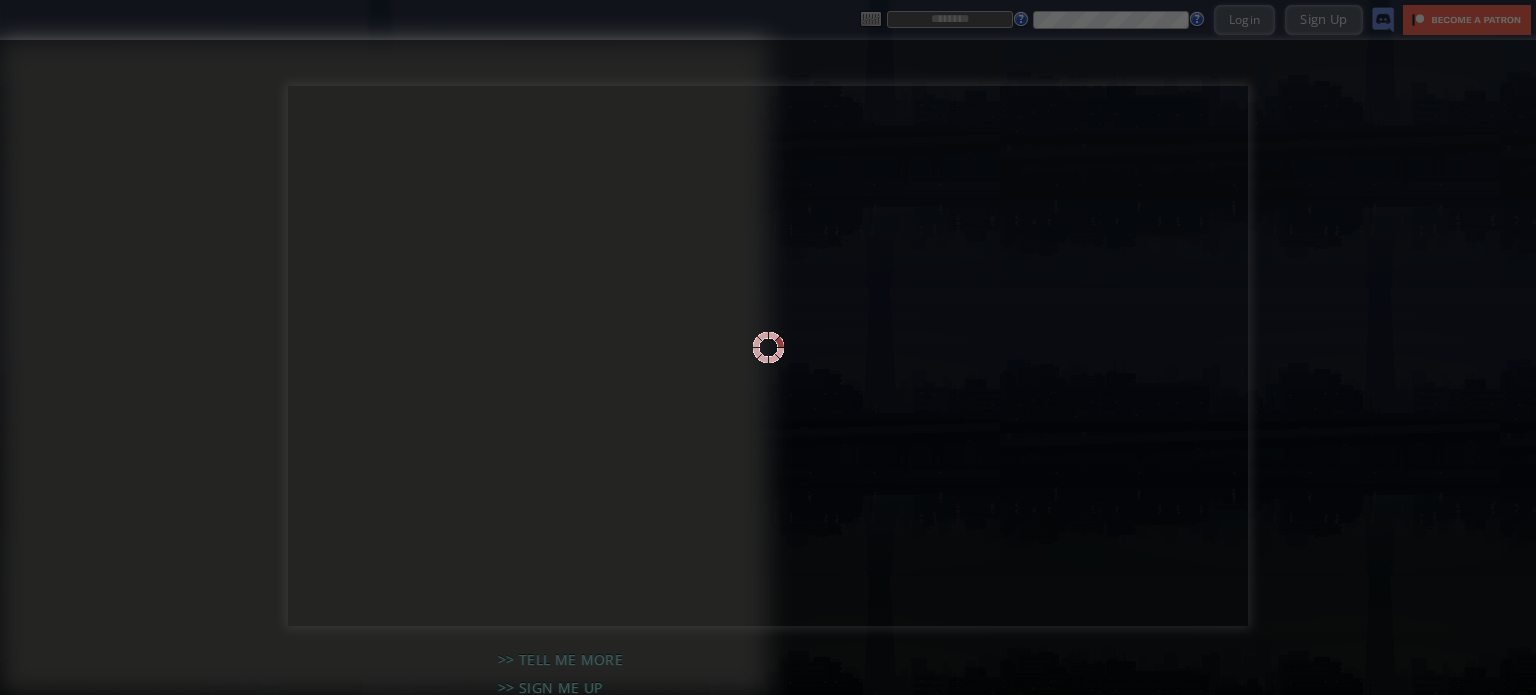 scroll, scrollTop: 0, scrollLeft: 0, axis: both 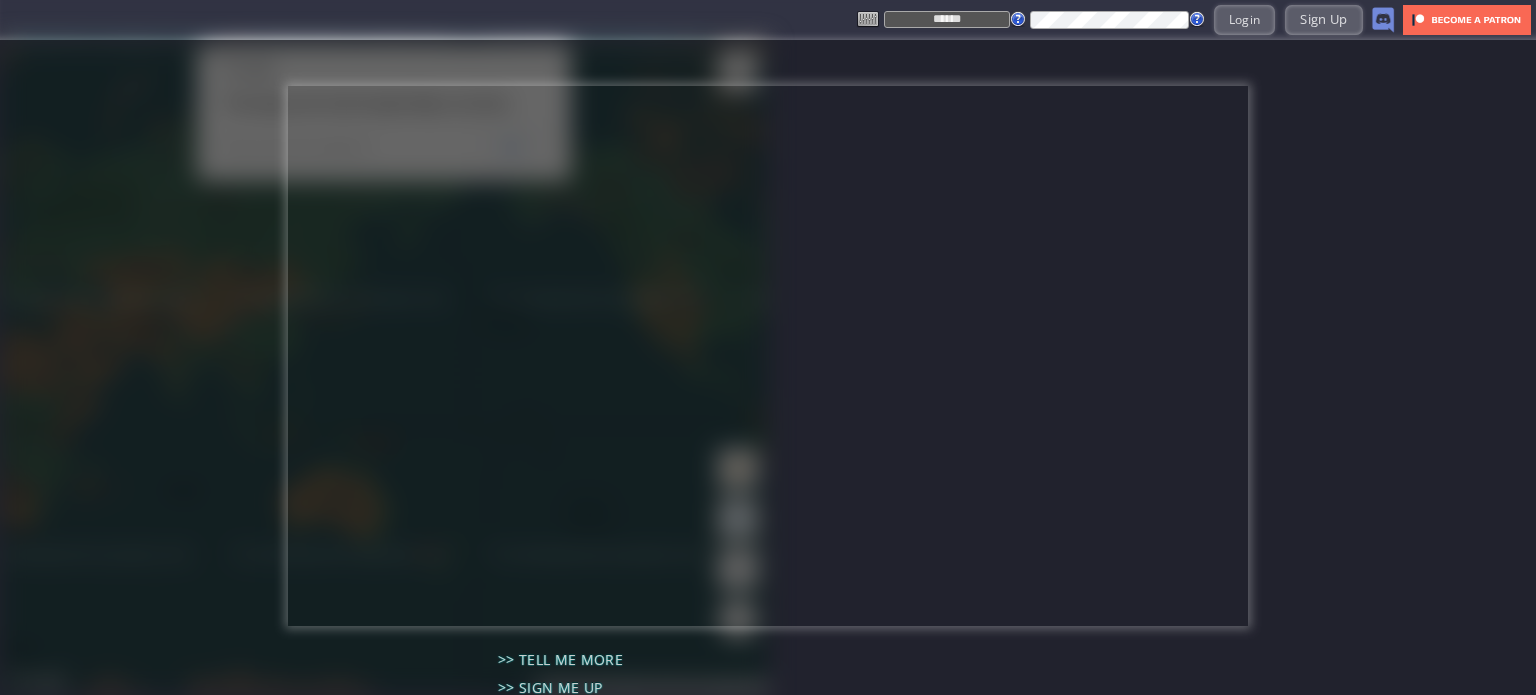 click on "******" at bounding box center (947, 19) 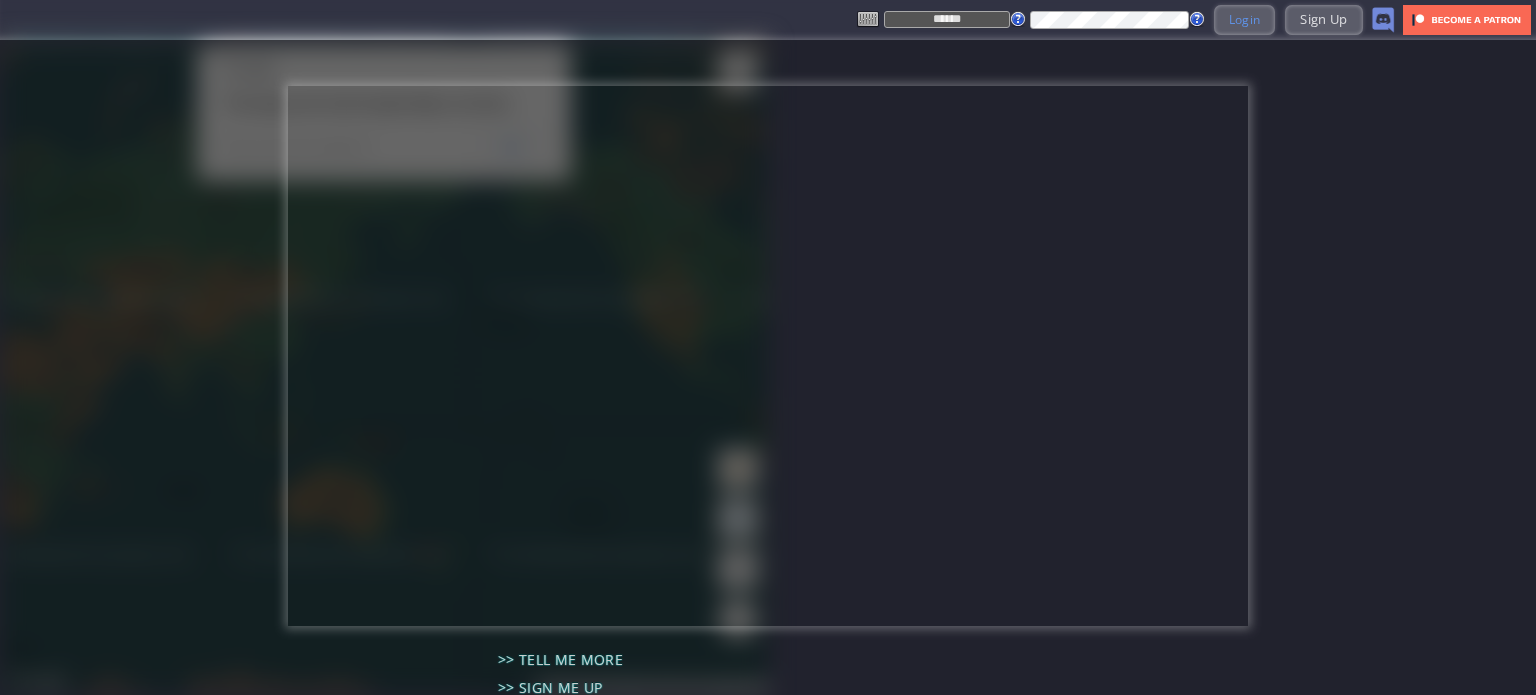 click on "Login" at bounding box center [1245, 19] 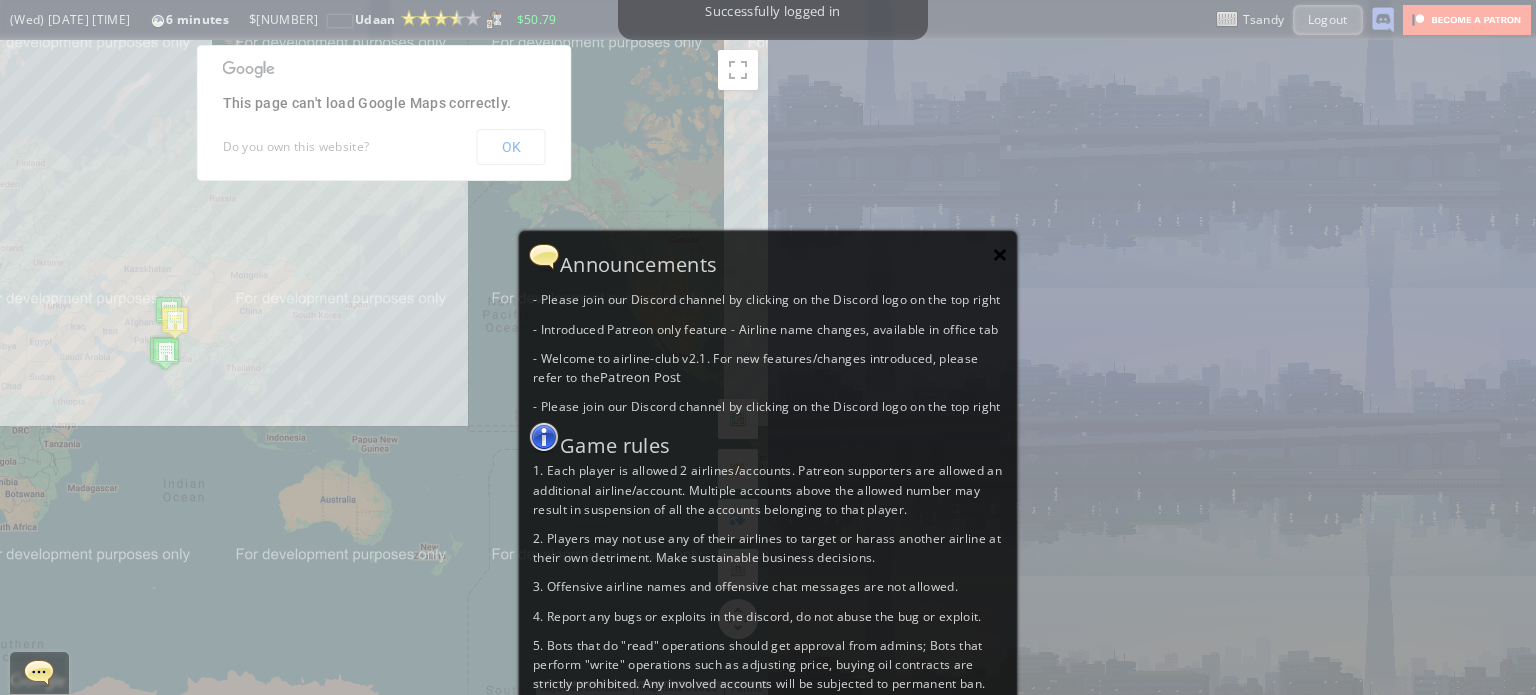 click on "×" at bounding box center (1000, 254) 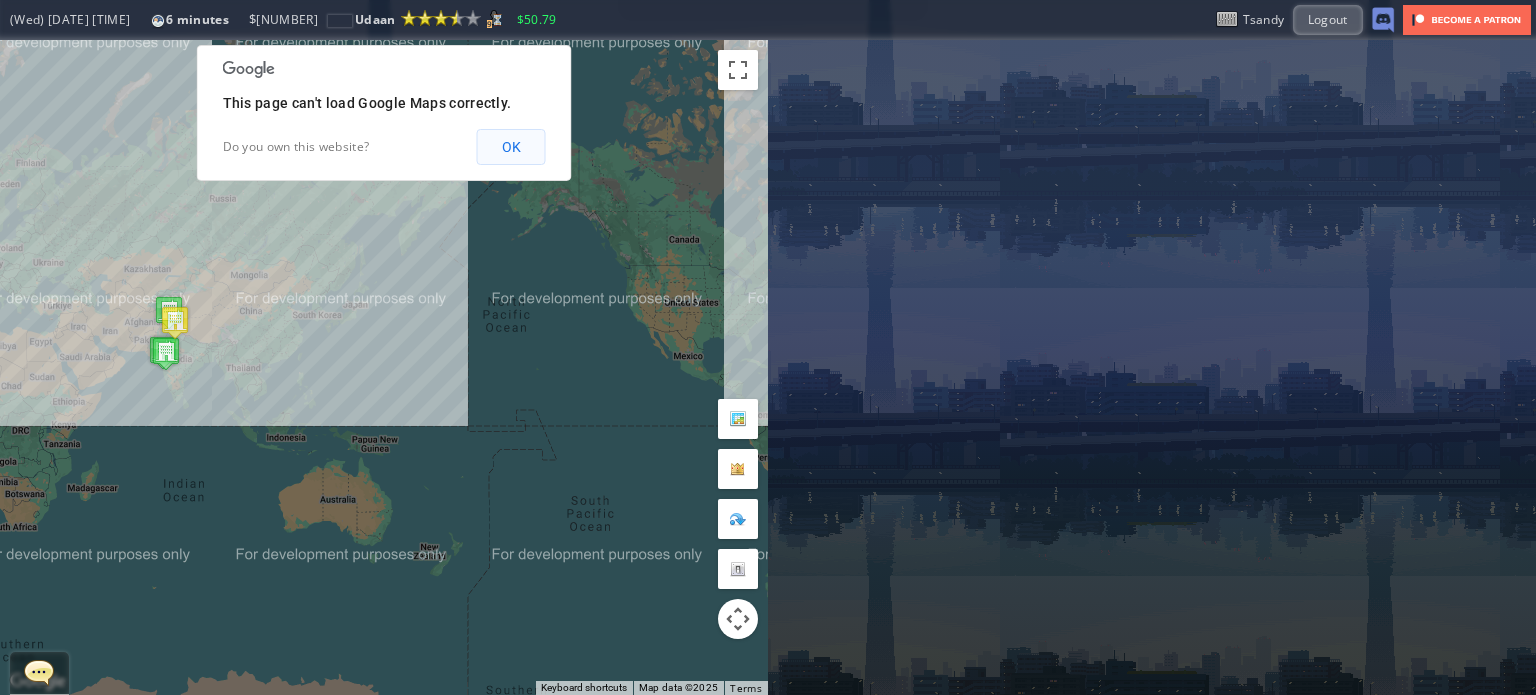 click on "OK" at bounding box center [511, 147] 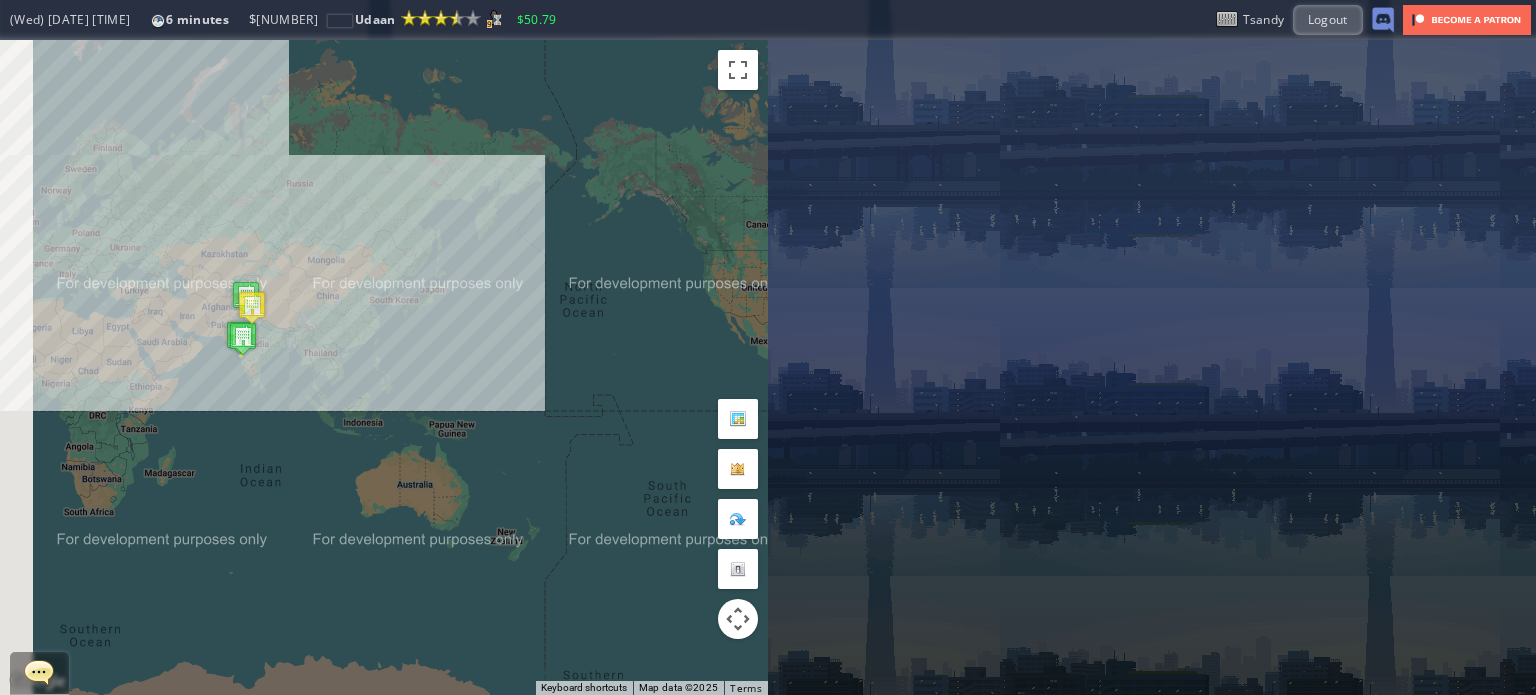 drag, startPoint x: 408, startPoint y: 230, endPoint x: 536, endPoint y: 205, distance: 130.41856 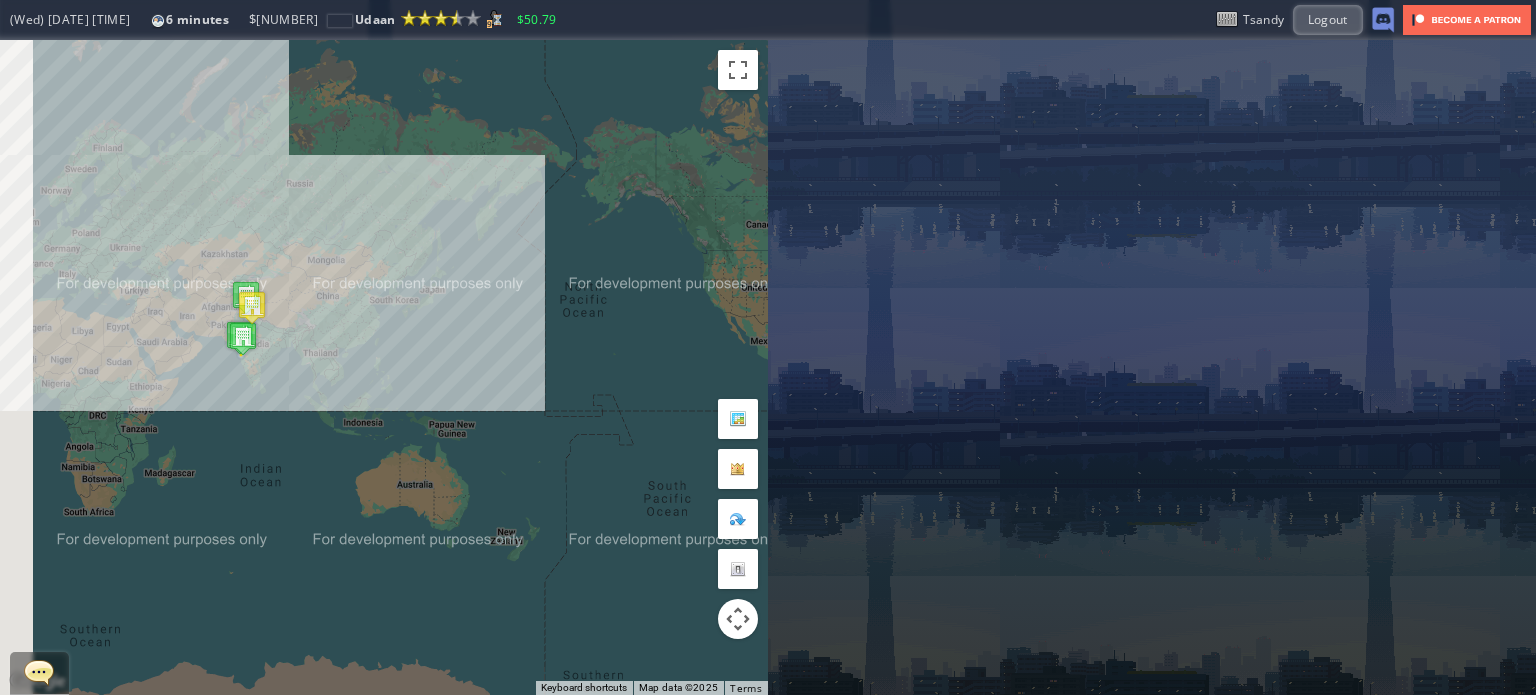click on "To navigate, press the arrow keys." at bounding box center (384, 367) 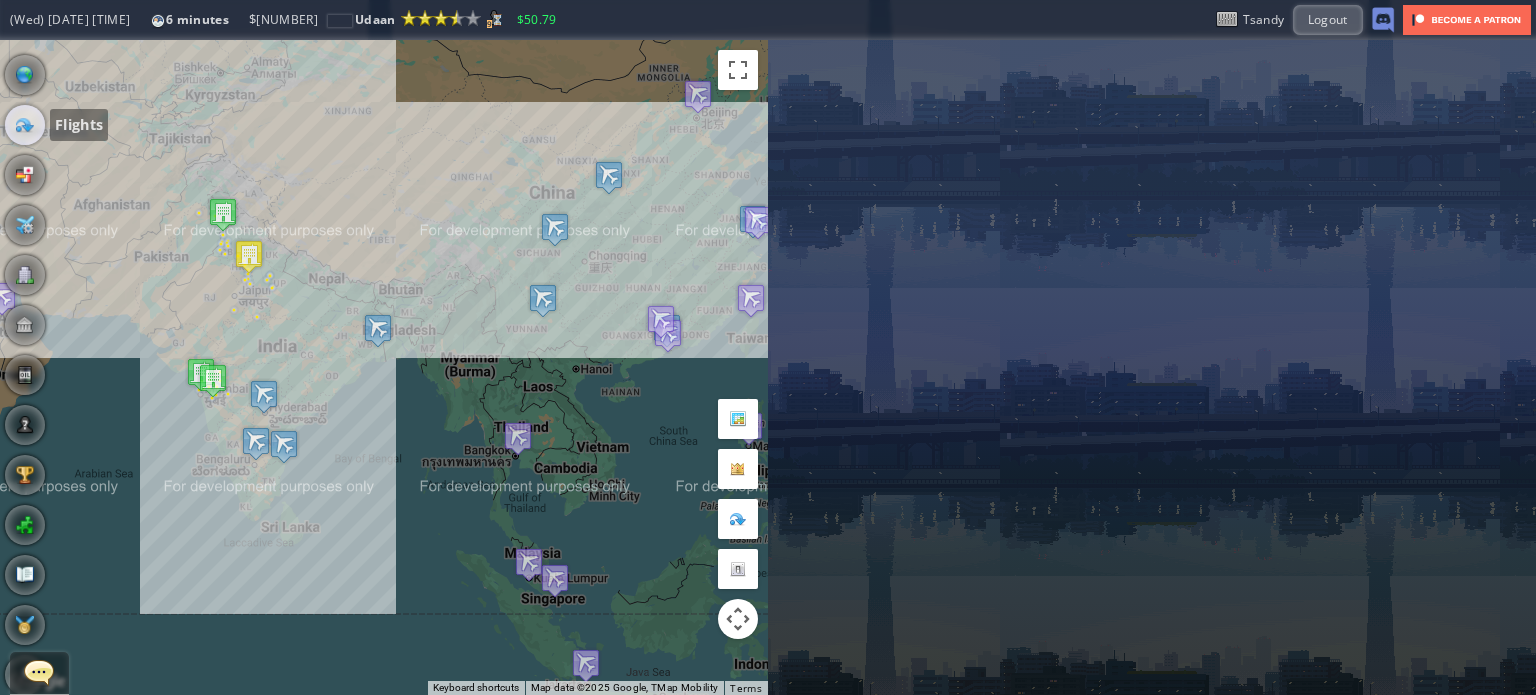 click at bounding box center (25, 125) 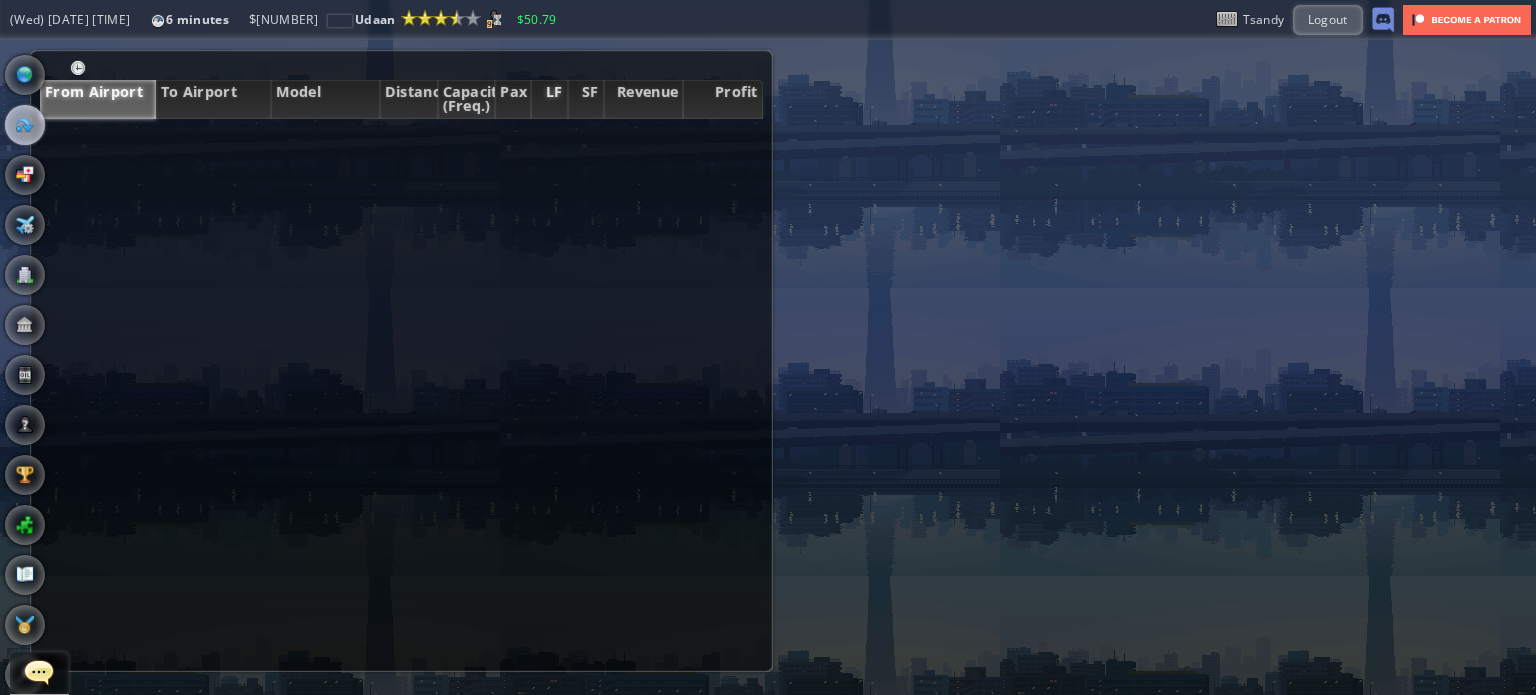 click on "LF" at bounding box center [549, 99] 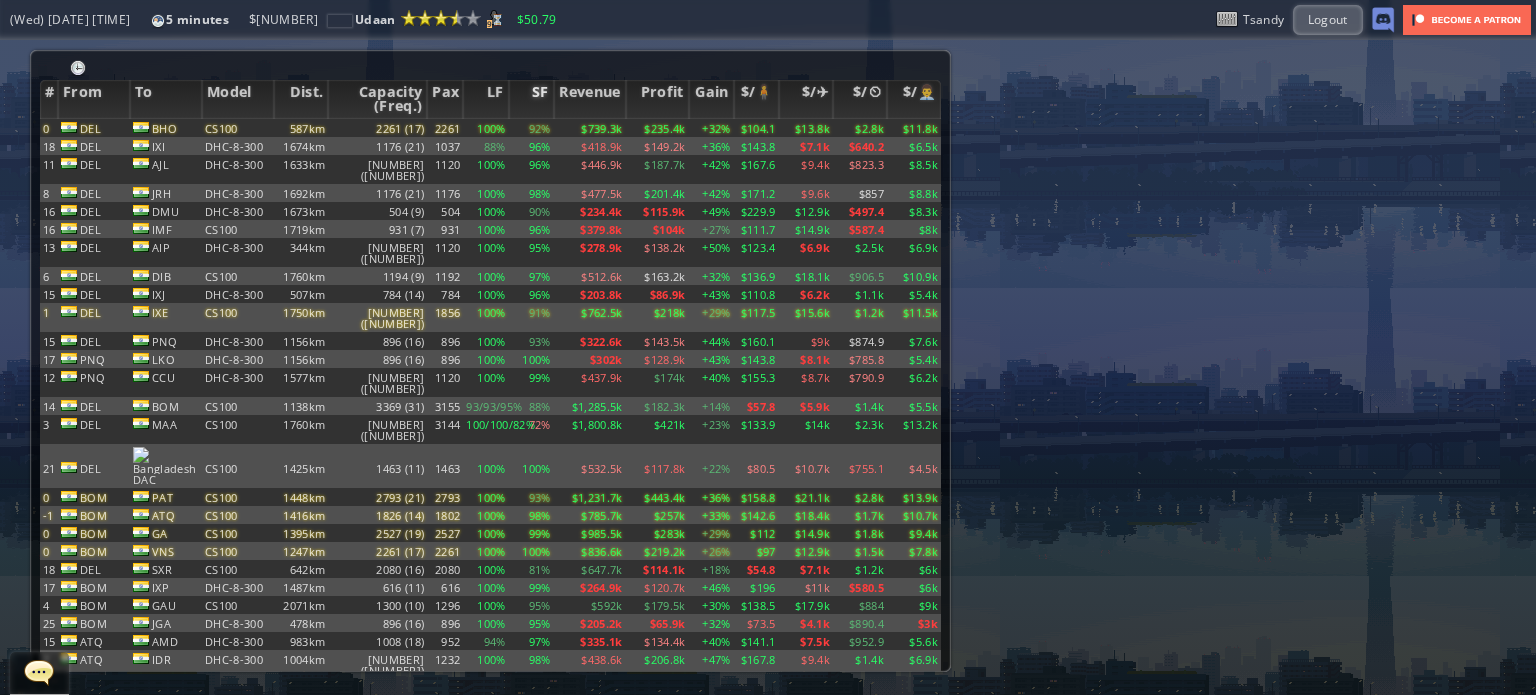 click on "SF" at bounding box center [531, 99] 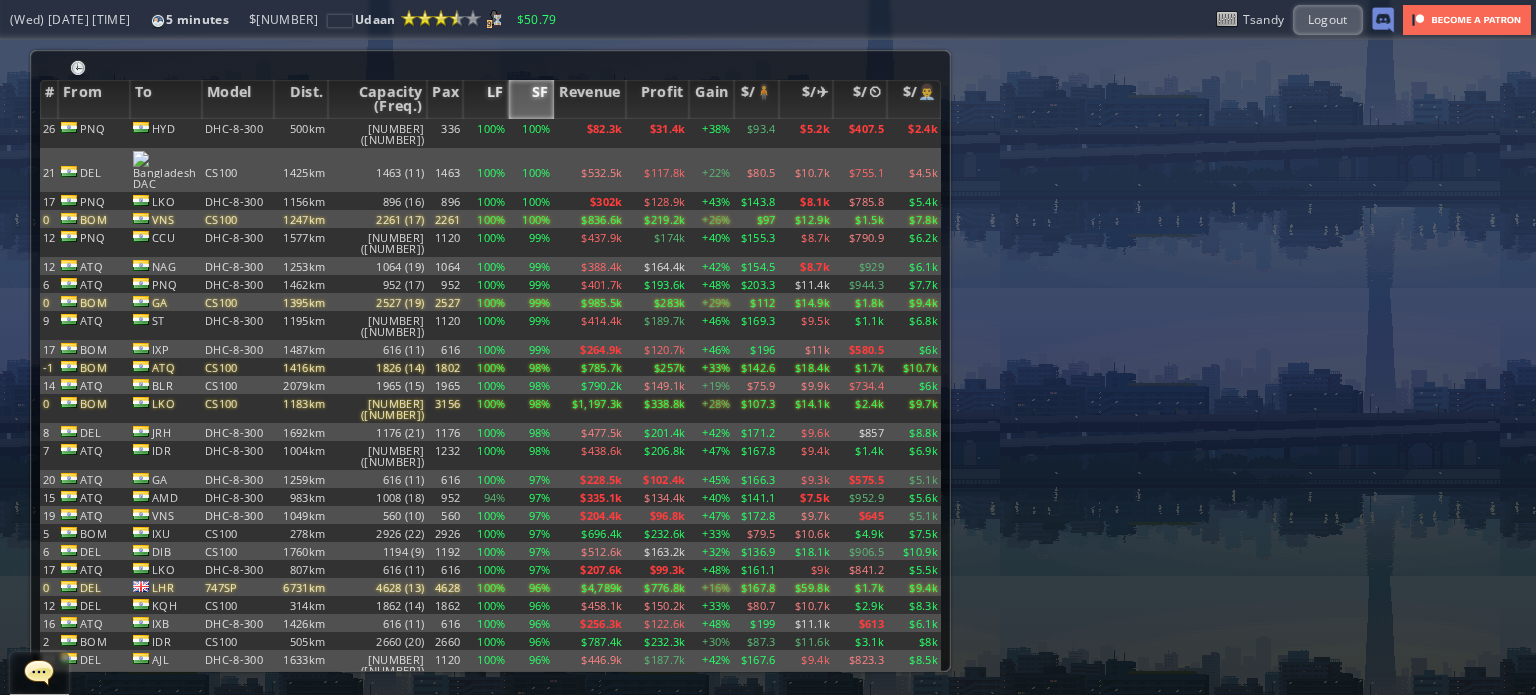 click on "LF" at bounding box center [485, 99] 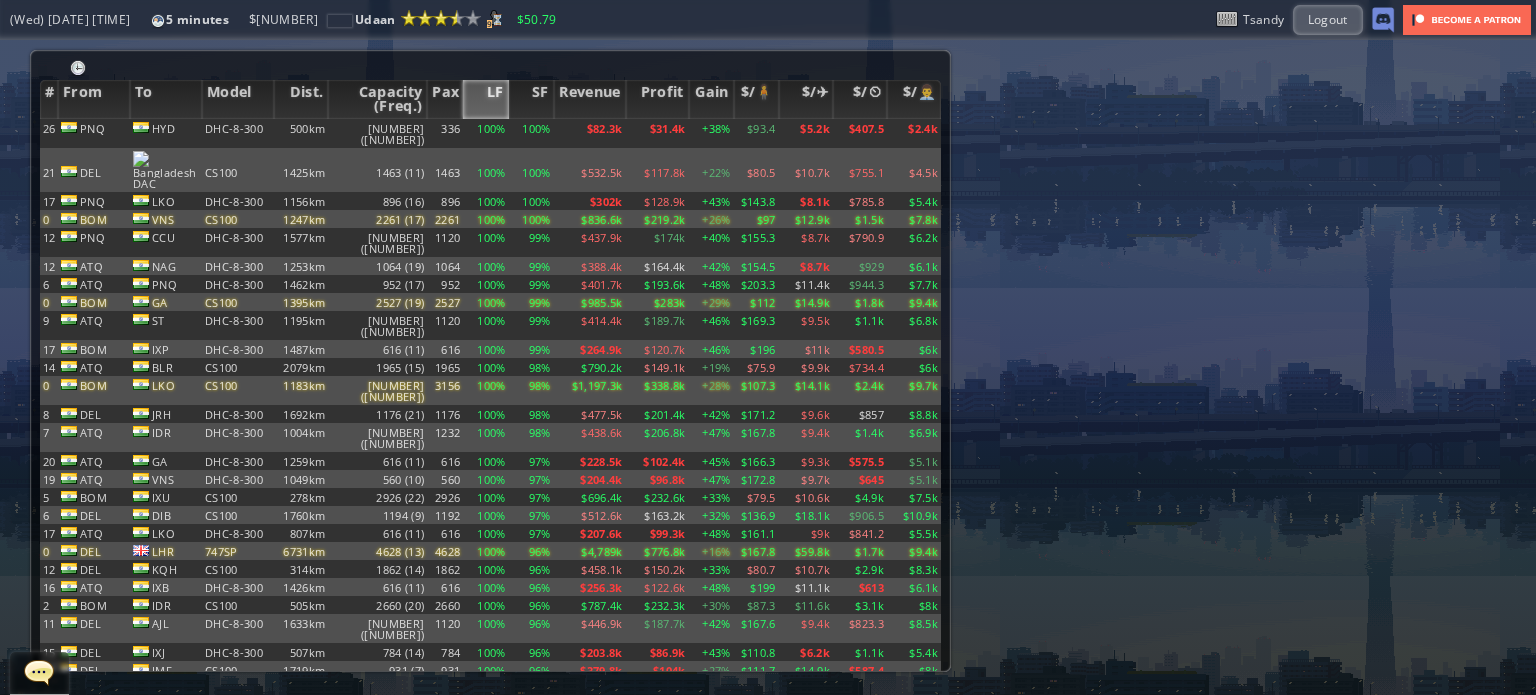 click on "LF" at bounding box center (485, 99) 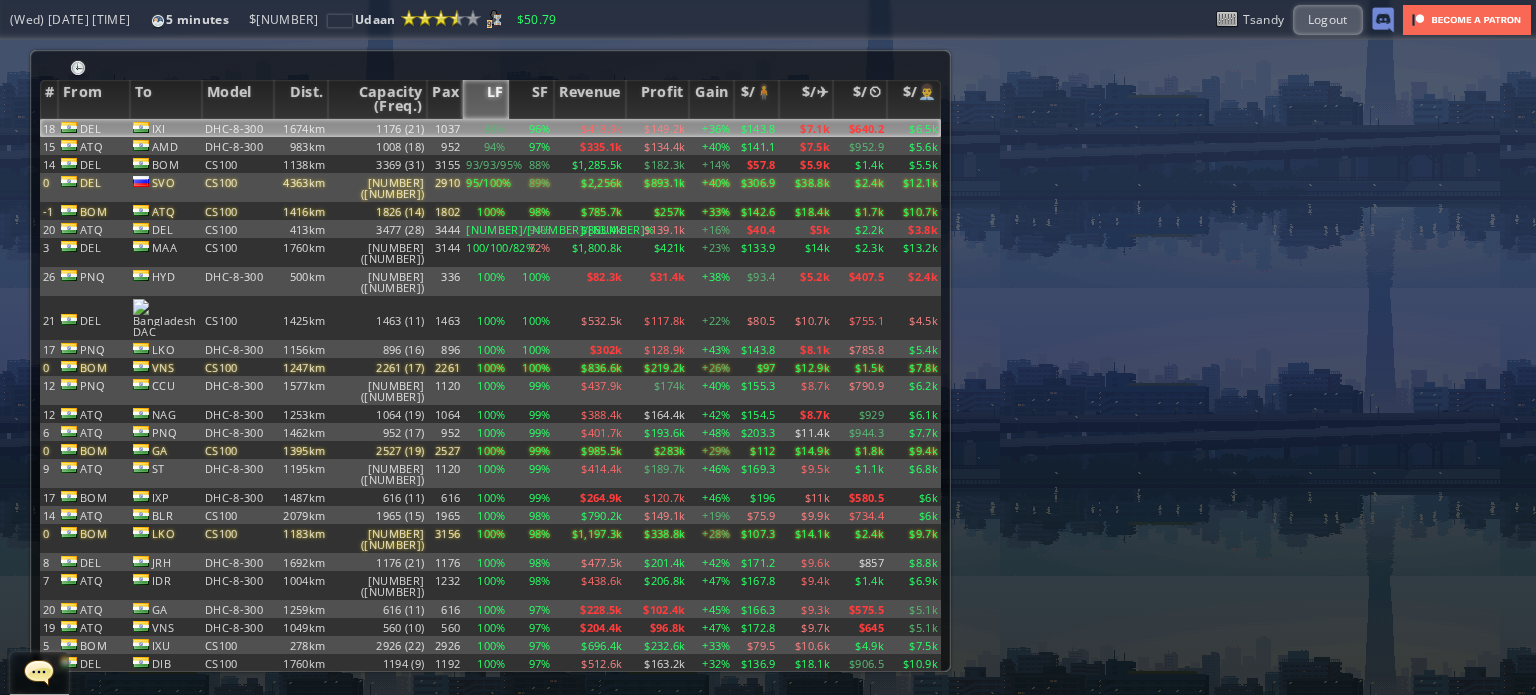 click on "1176 (21)" at bounding box center (377, 128) 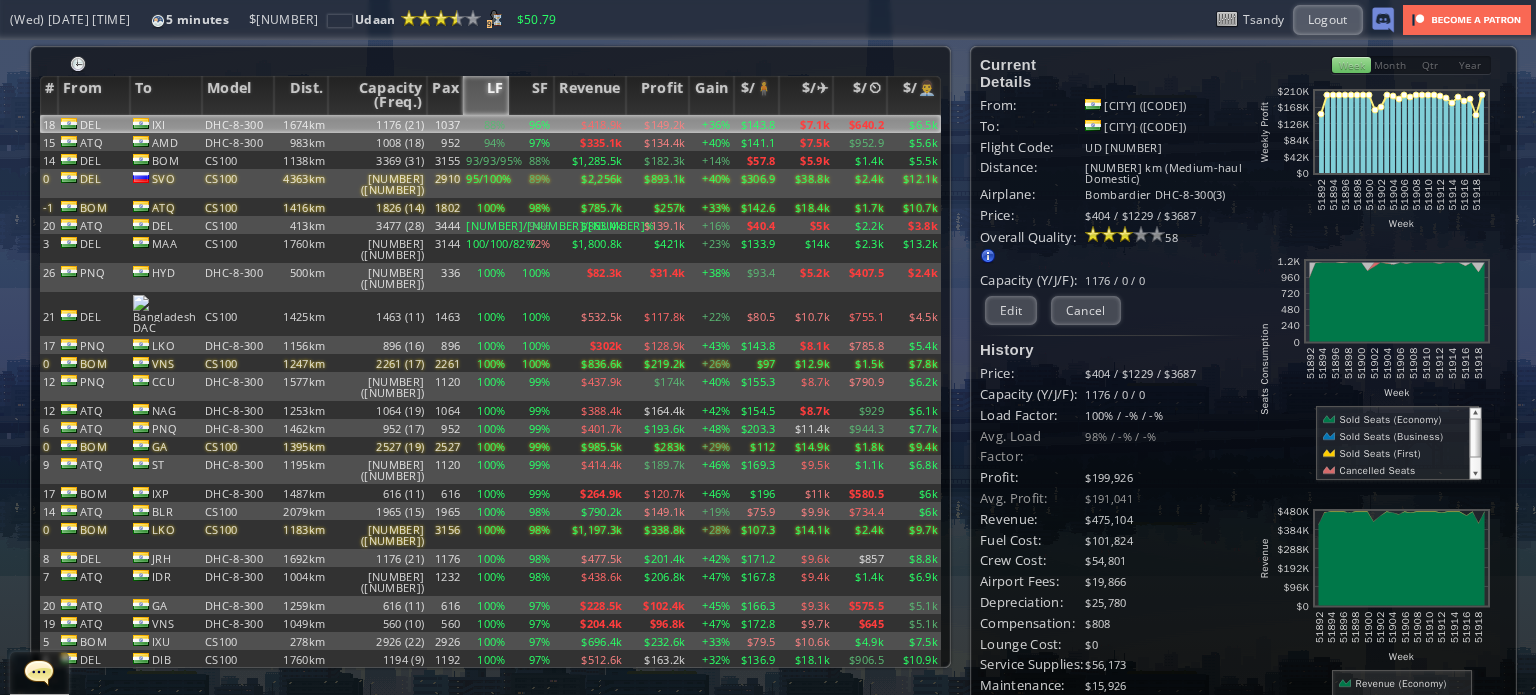 scroll, scrollTop: 0, scrollLeft: 0, axis: both 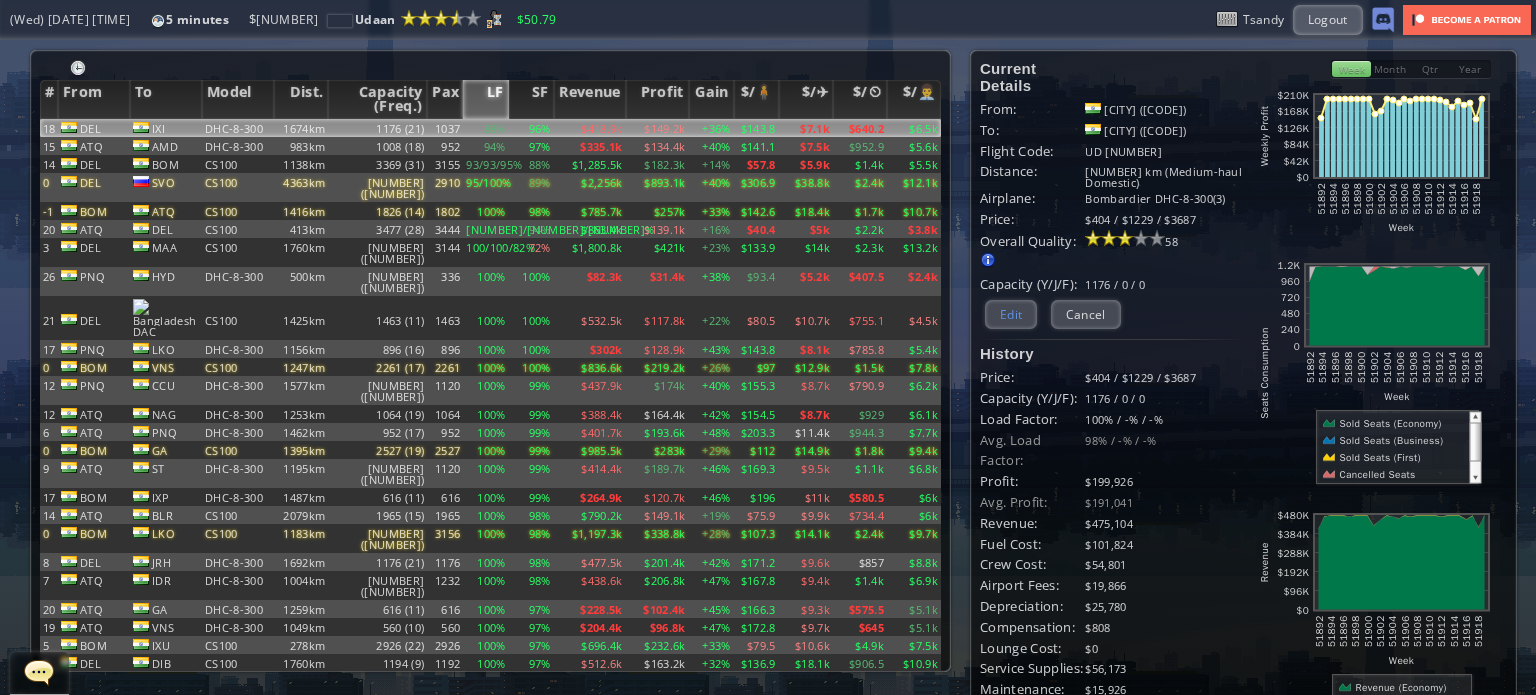click on "Edit" at bounding box center (1011, 314) 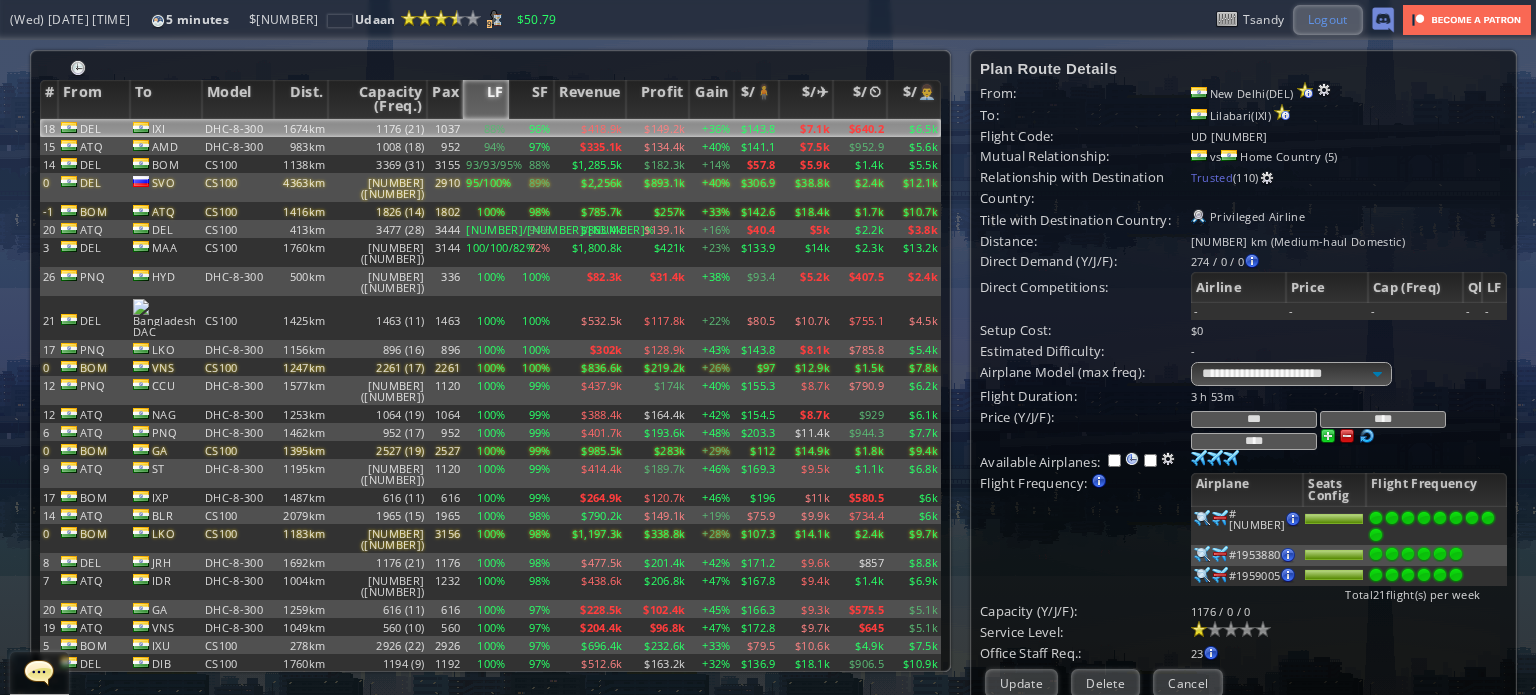 click on "Logout" at bounding box center (1328, 19) 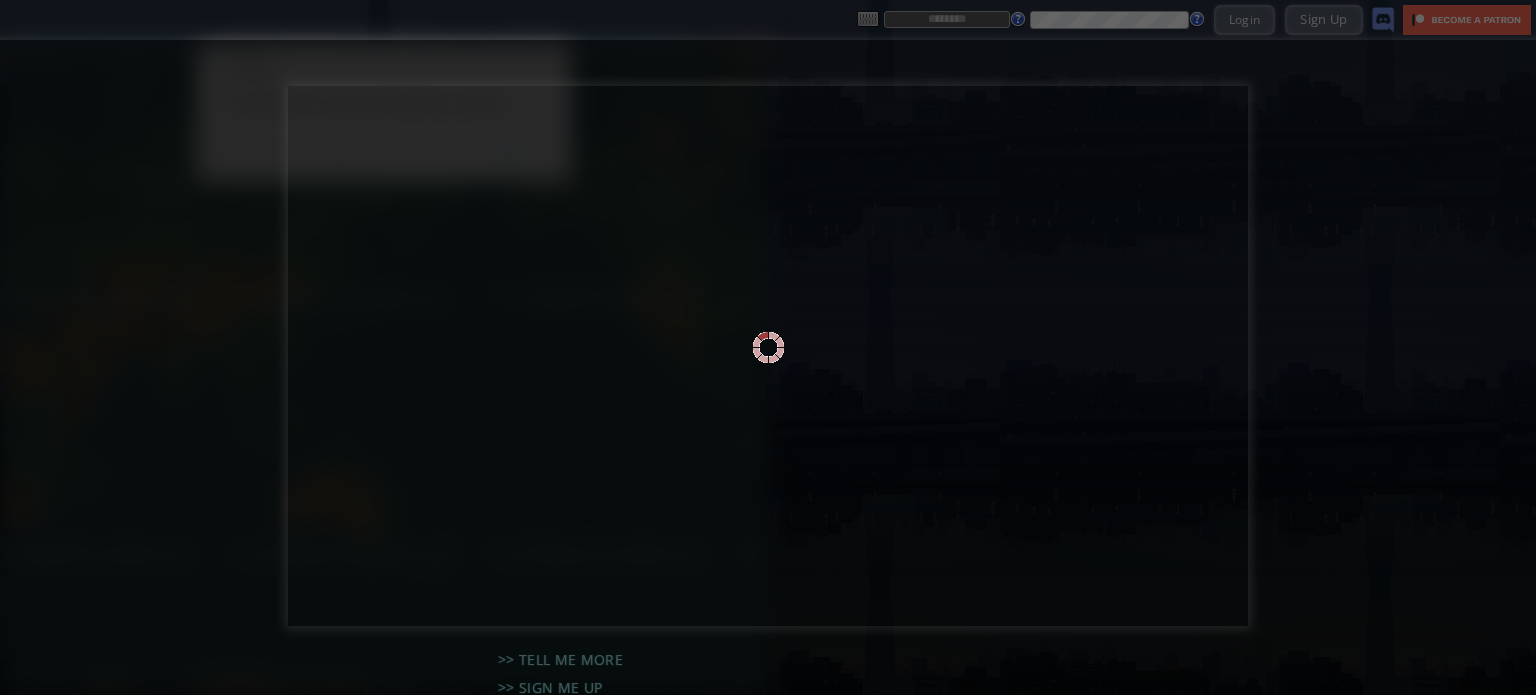 scroll, scrollTop: 0, scrollLeft: 0, axis: both 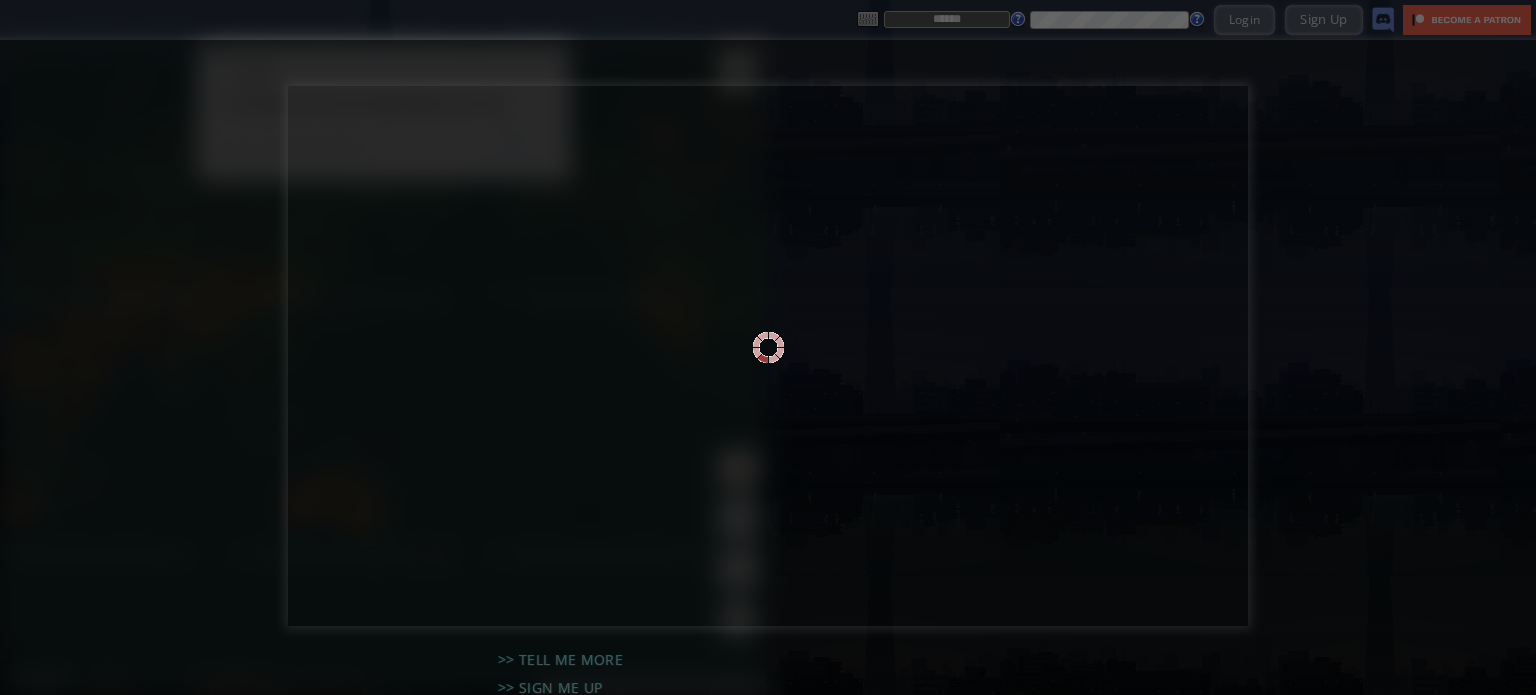 click at bounding box center [768, 347] 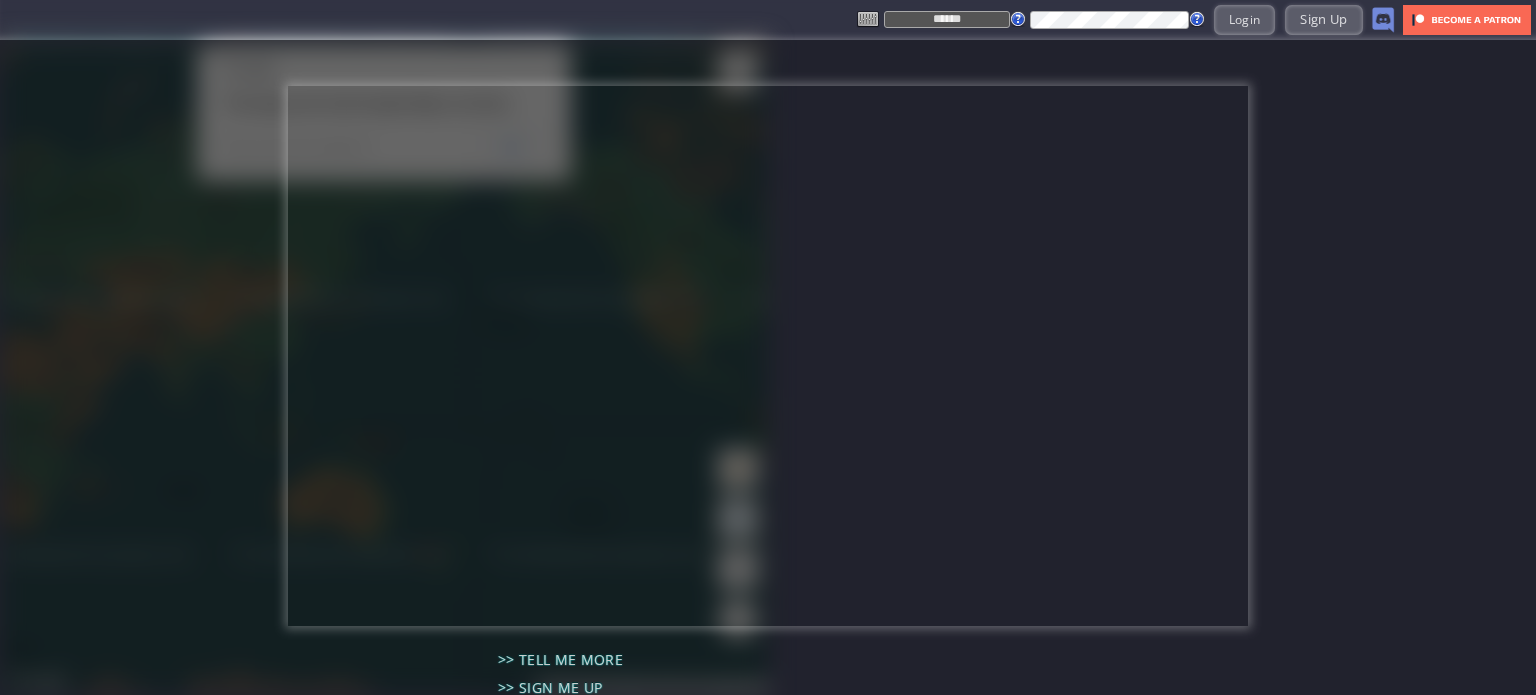 click on "******" at bounding box center (947, 19) 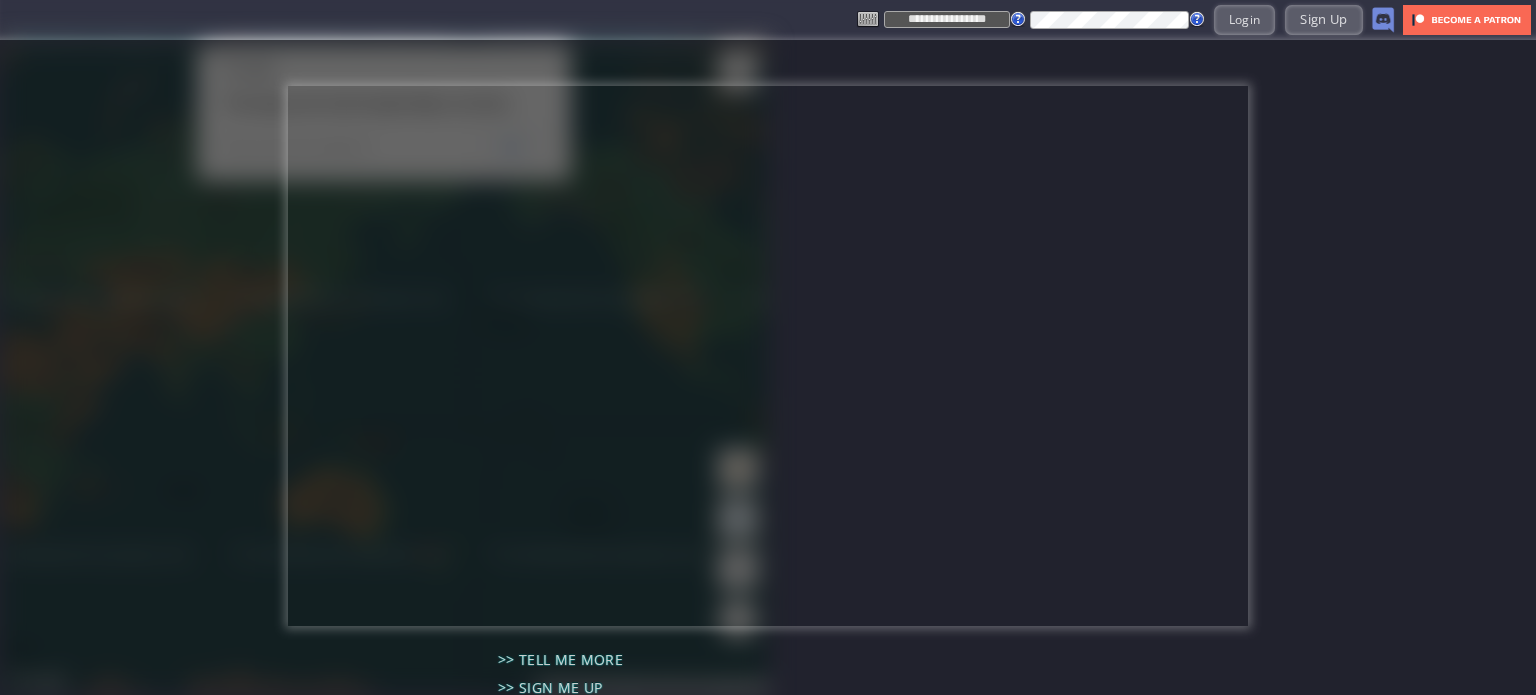 type on "******" 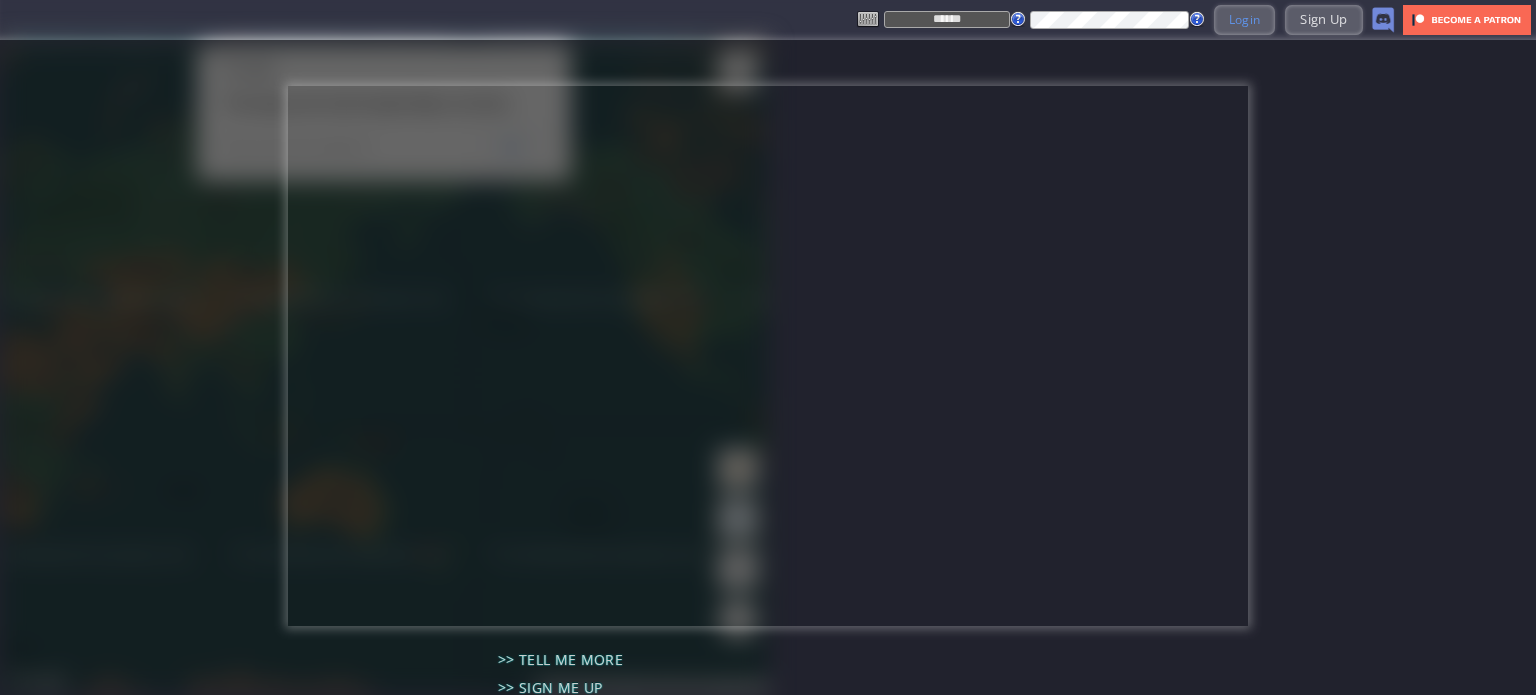 click on "Login" at bounding box center (1245, 19) 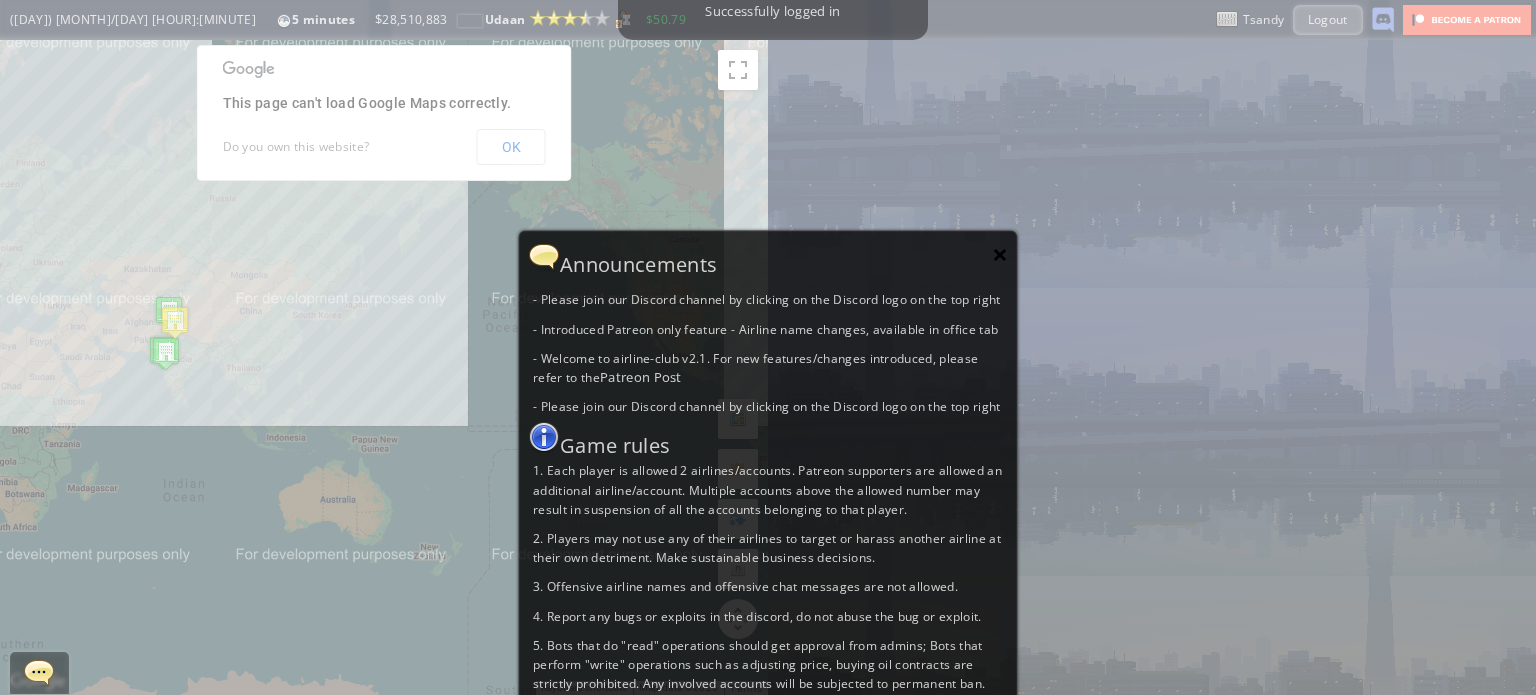 click on "×" at bounding box center (1000, 254) 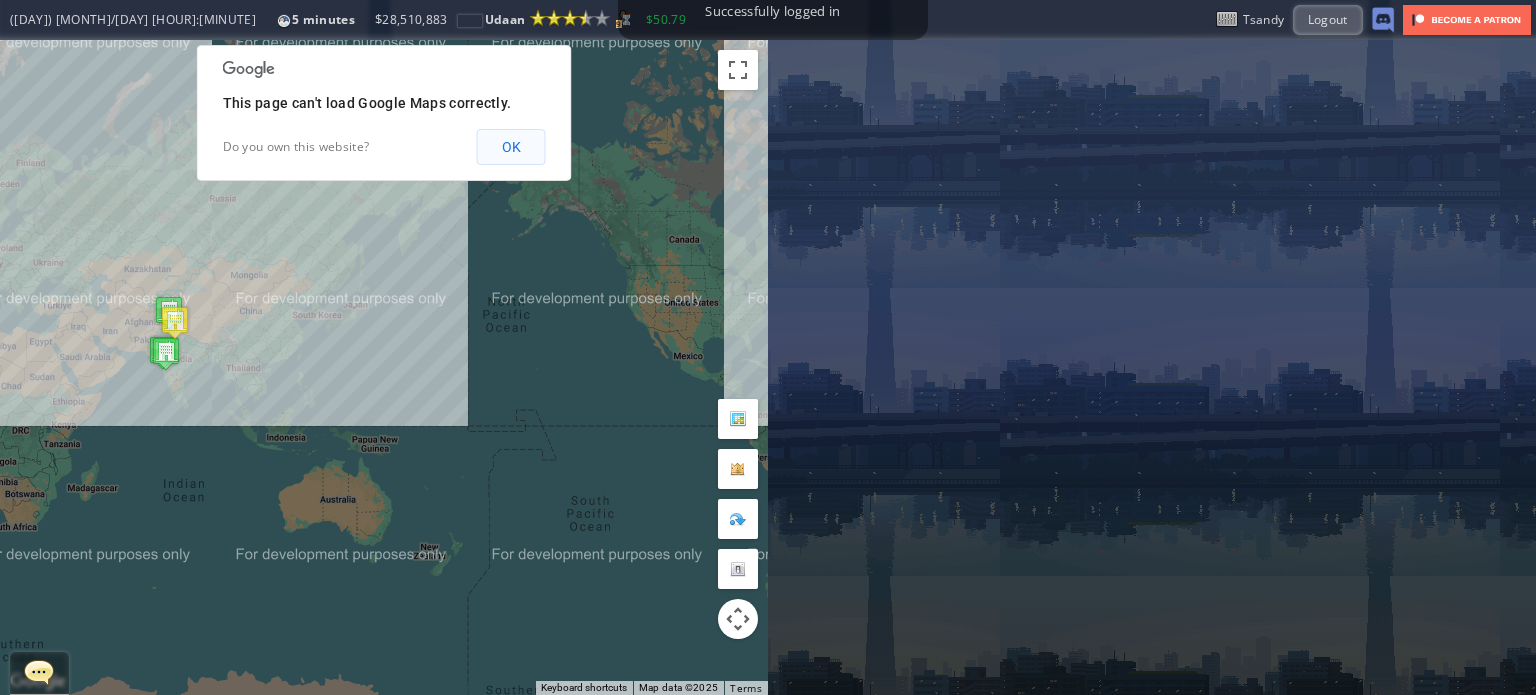 click on "OK" at bounding box center (511, 147) 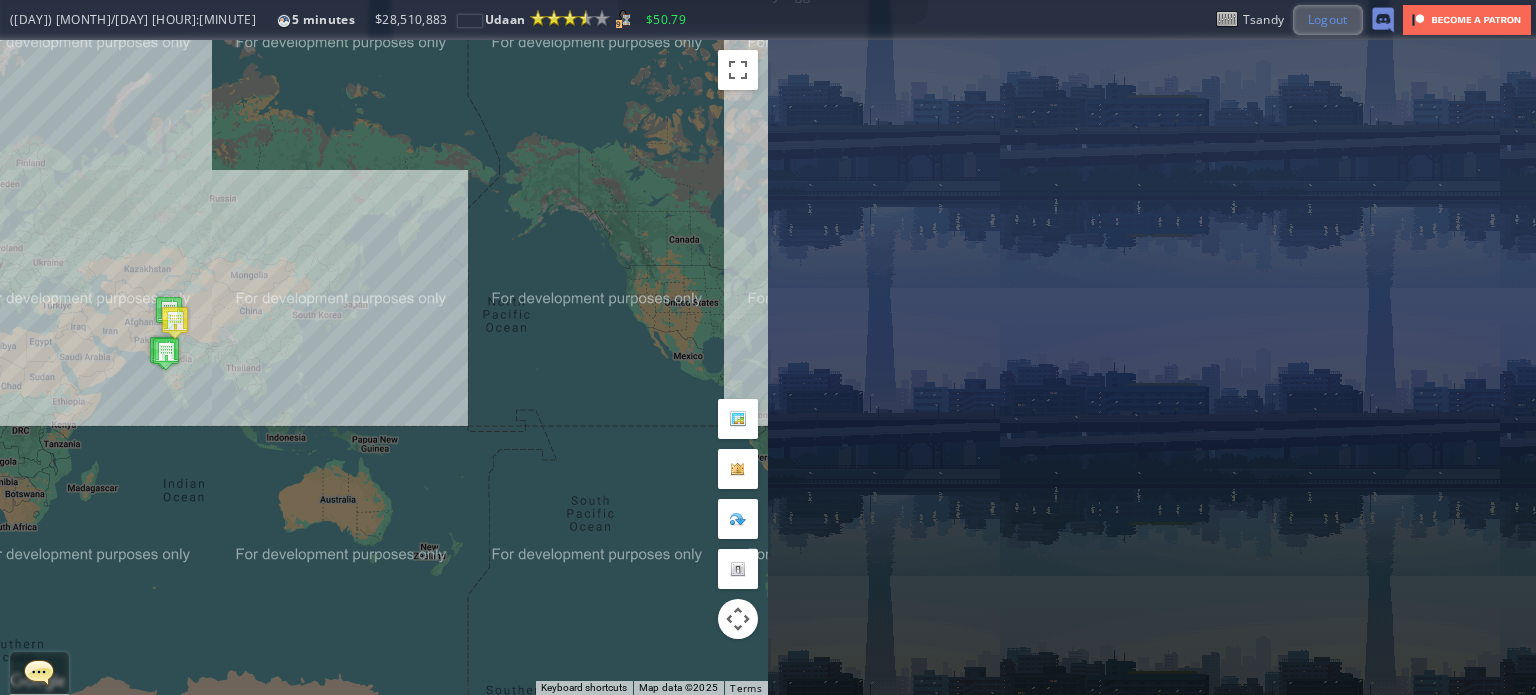 click on "Logout" at bounding box center (1328, 19) 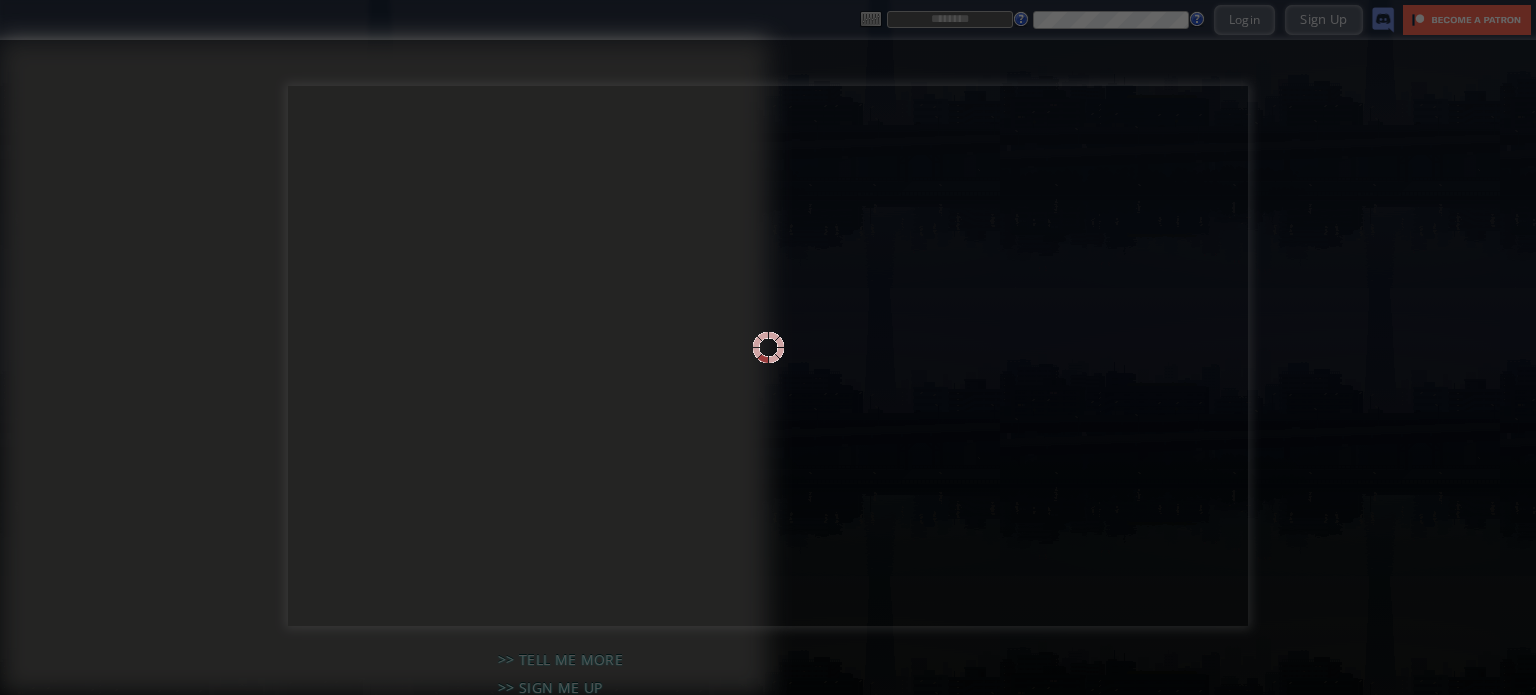 scroll, scrollTop: 0, scrollLeft: 0, axis: both 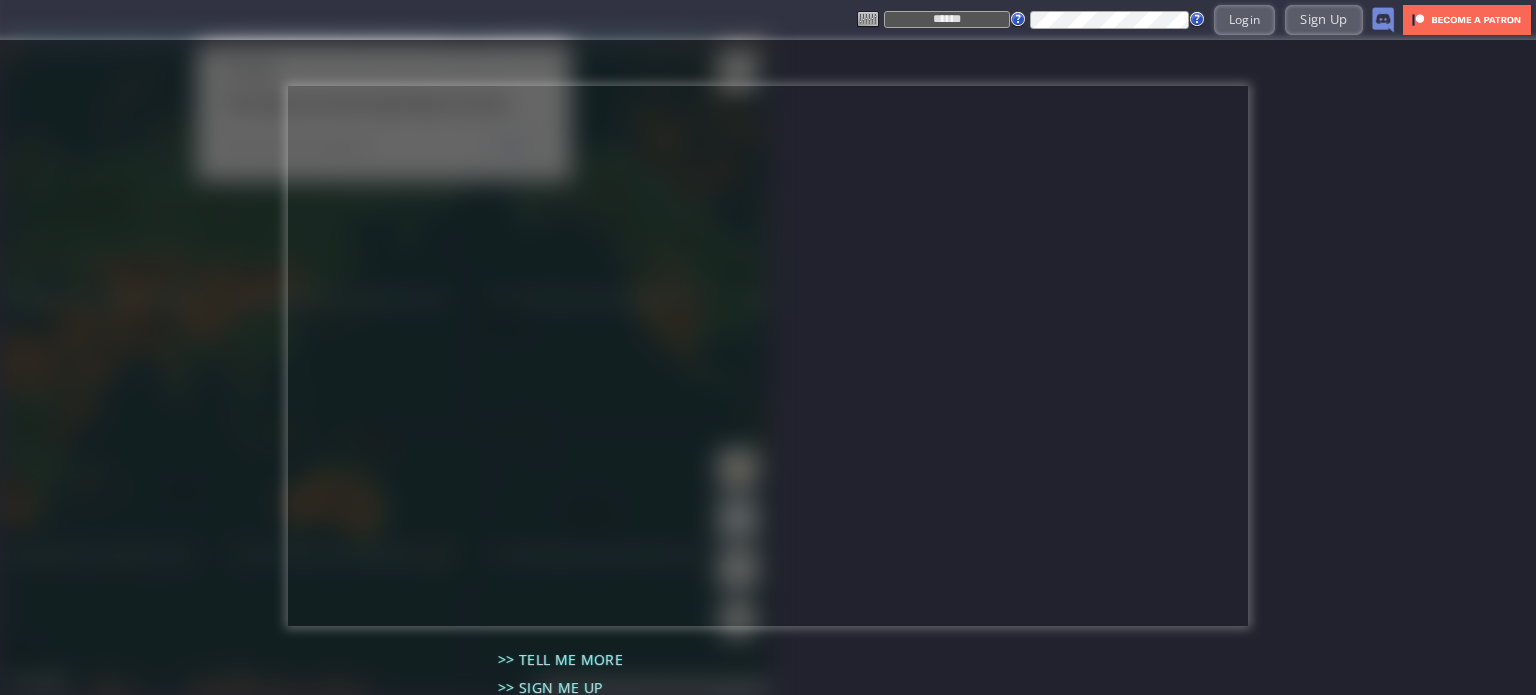 click on "******" at bounding box center [947, 19] 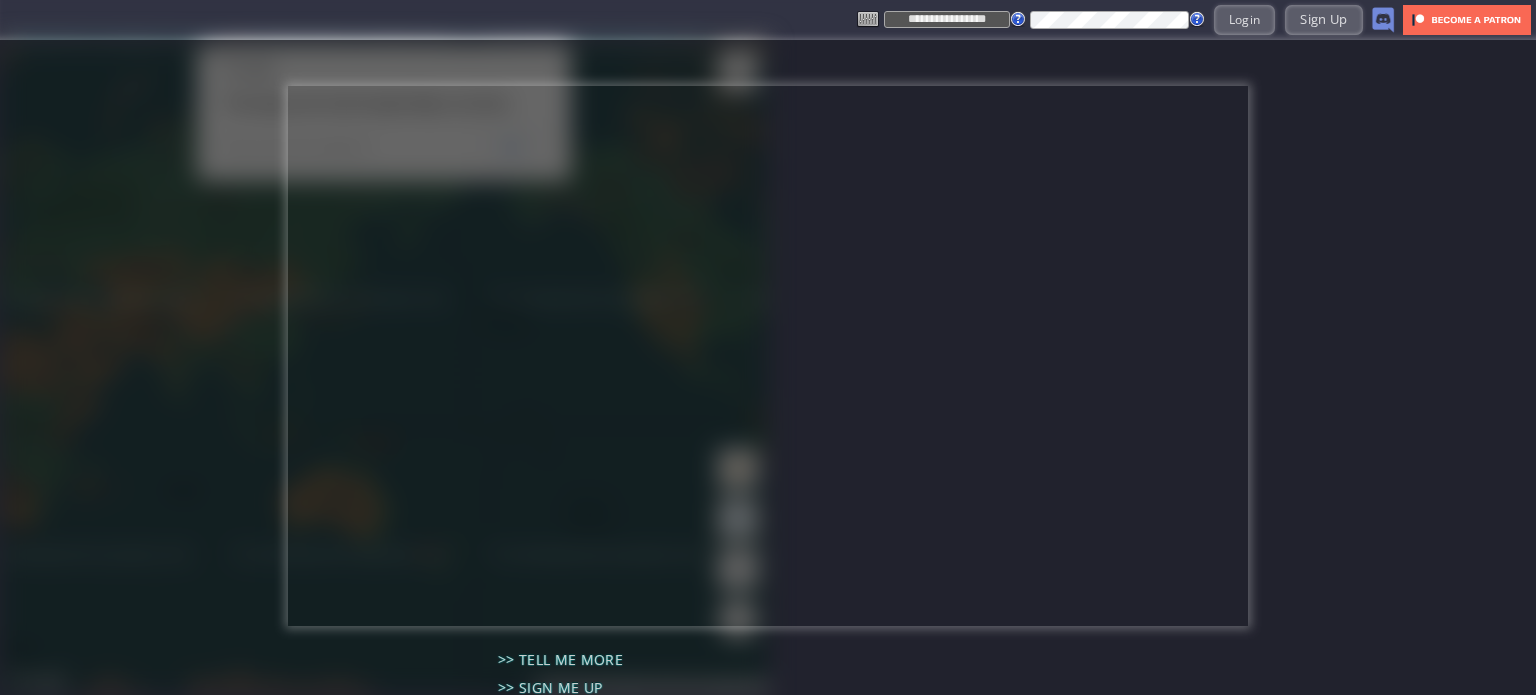 click on ">> Tell me more
>> Sign me up
>> Check out the game world
>> Search for a Flight in-game" at bounding box center [768, 367] 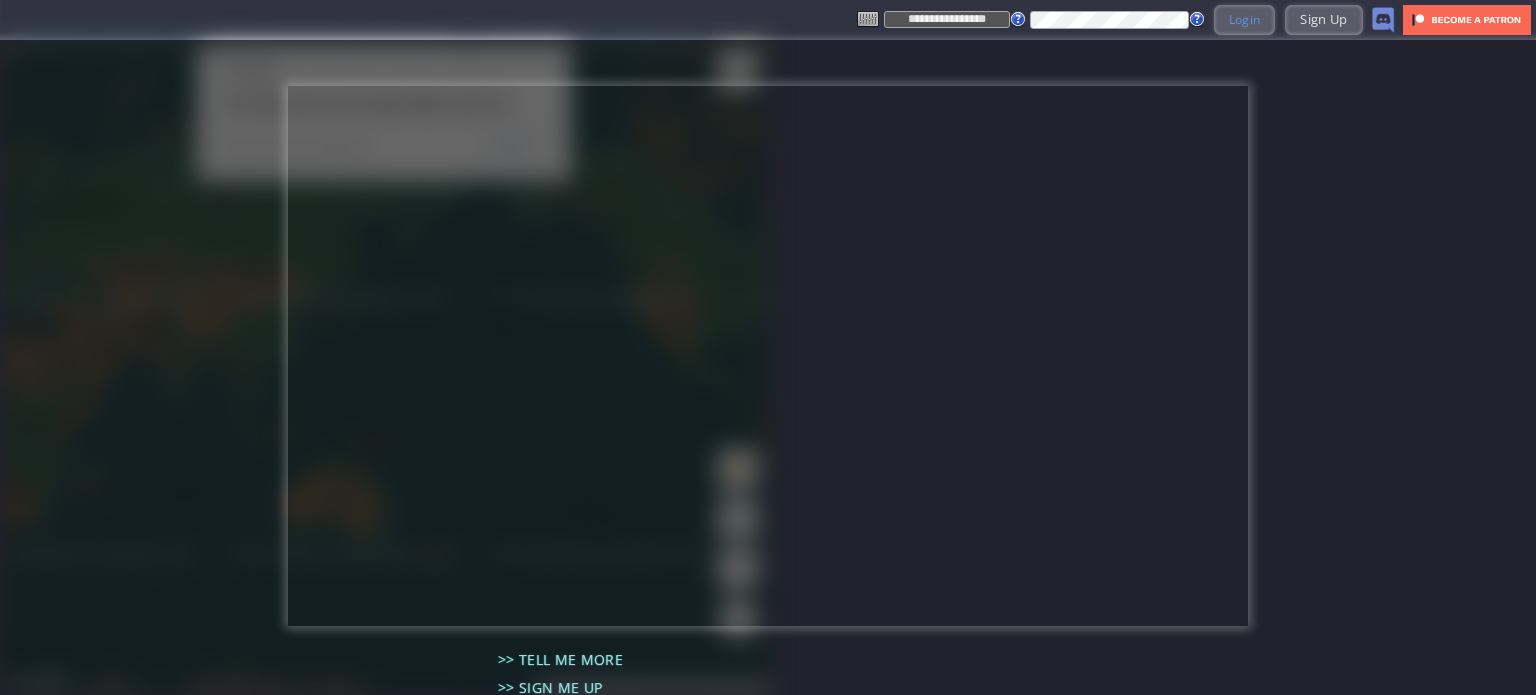 click on "Login" at bounding box center [1245, 19] 